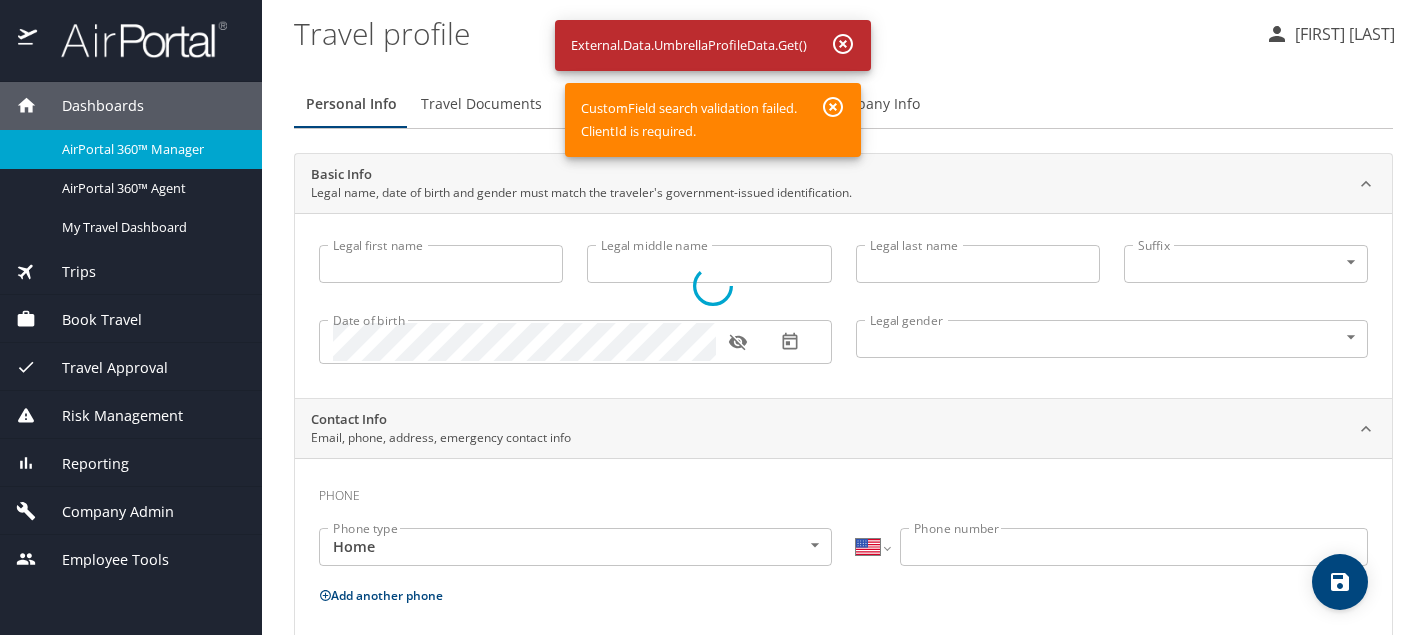 select on "US" 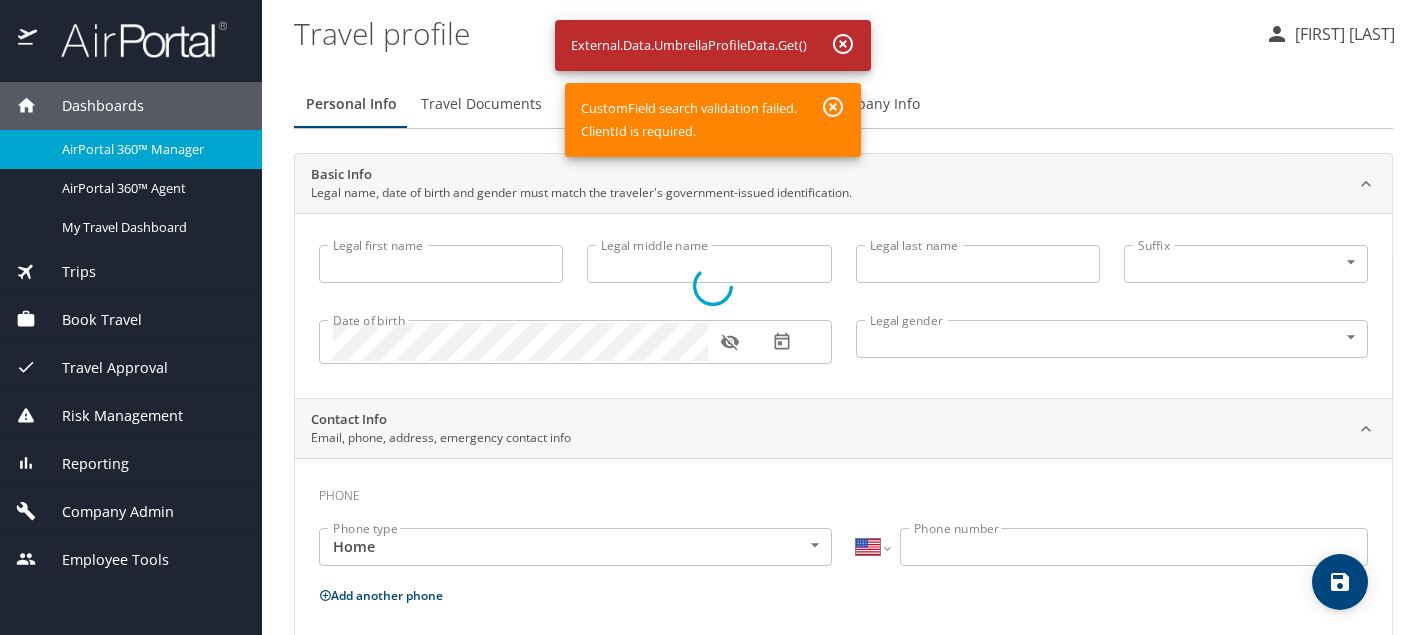 scroll, scrollTop: 0, scrollLeft: 0, axis: both 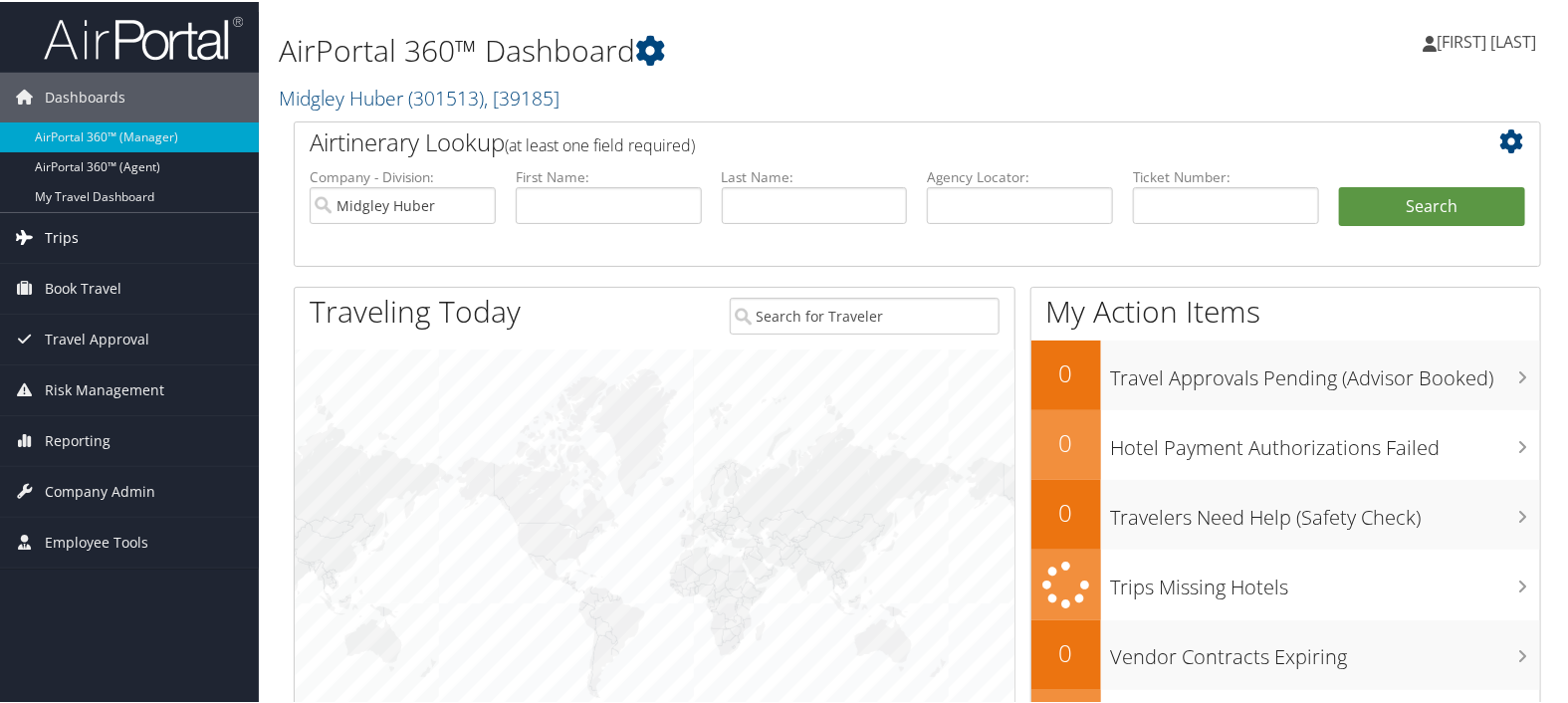 click on "Trips" at bounding box center (129, 236) 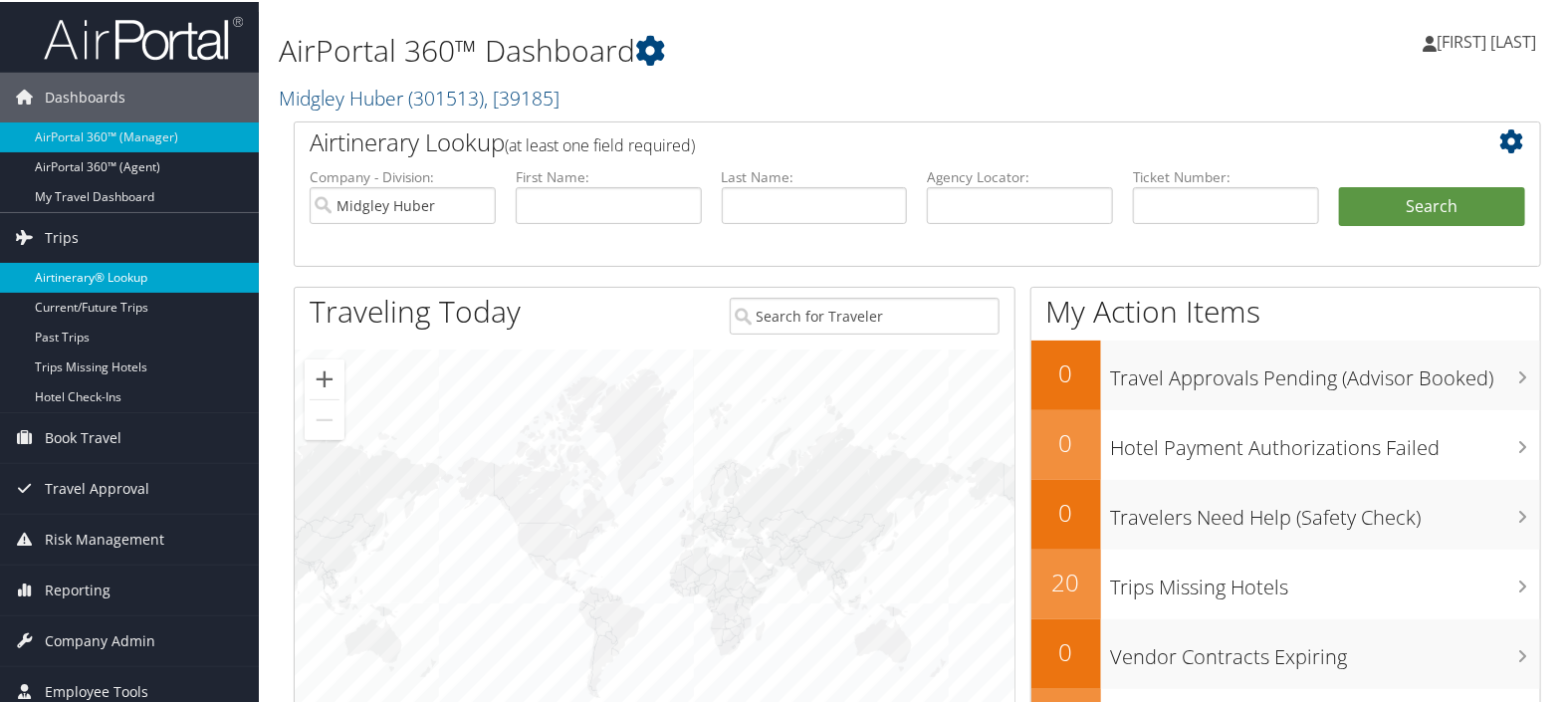 click on "Airtinerary® Lookup" at bounding box center [129, 276] 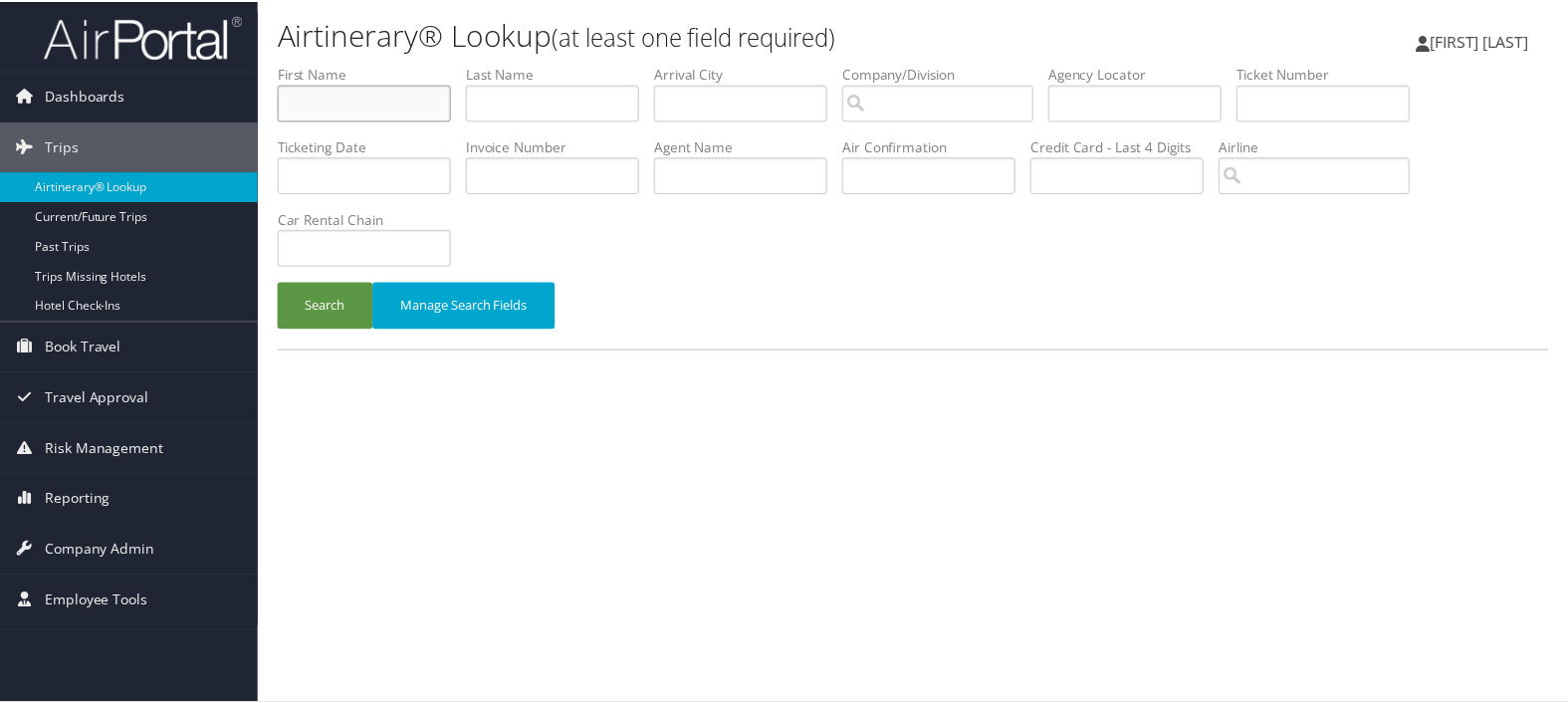 scroll, scrollTop: 0, scrollLeft: 0, axis: both 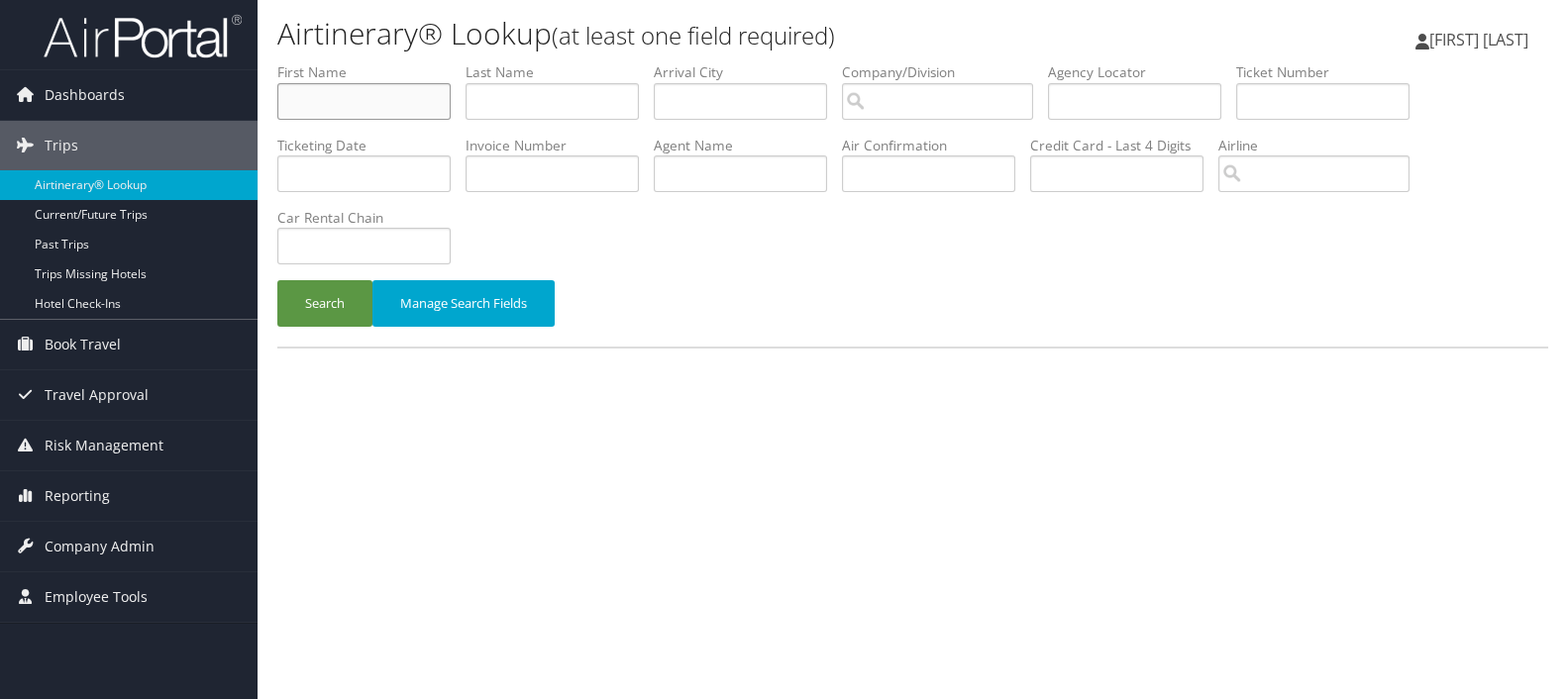 drag, startPoint x: 0, startPoint y: 0, endPoint x: 386, endPoint y: 104, distance: 399.76493 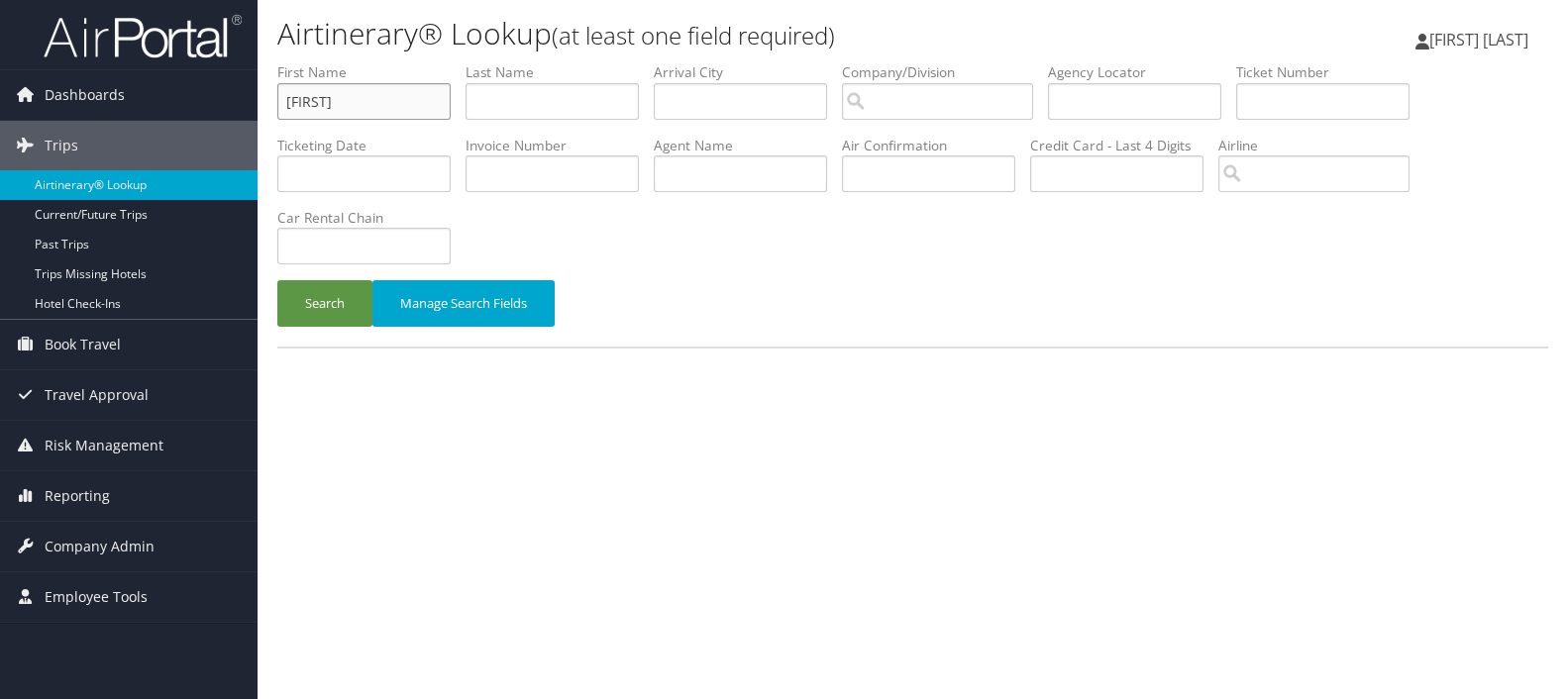 type on "[FIRST]" 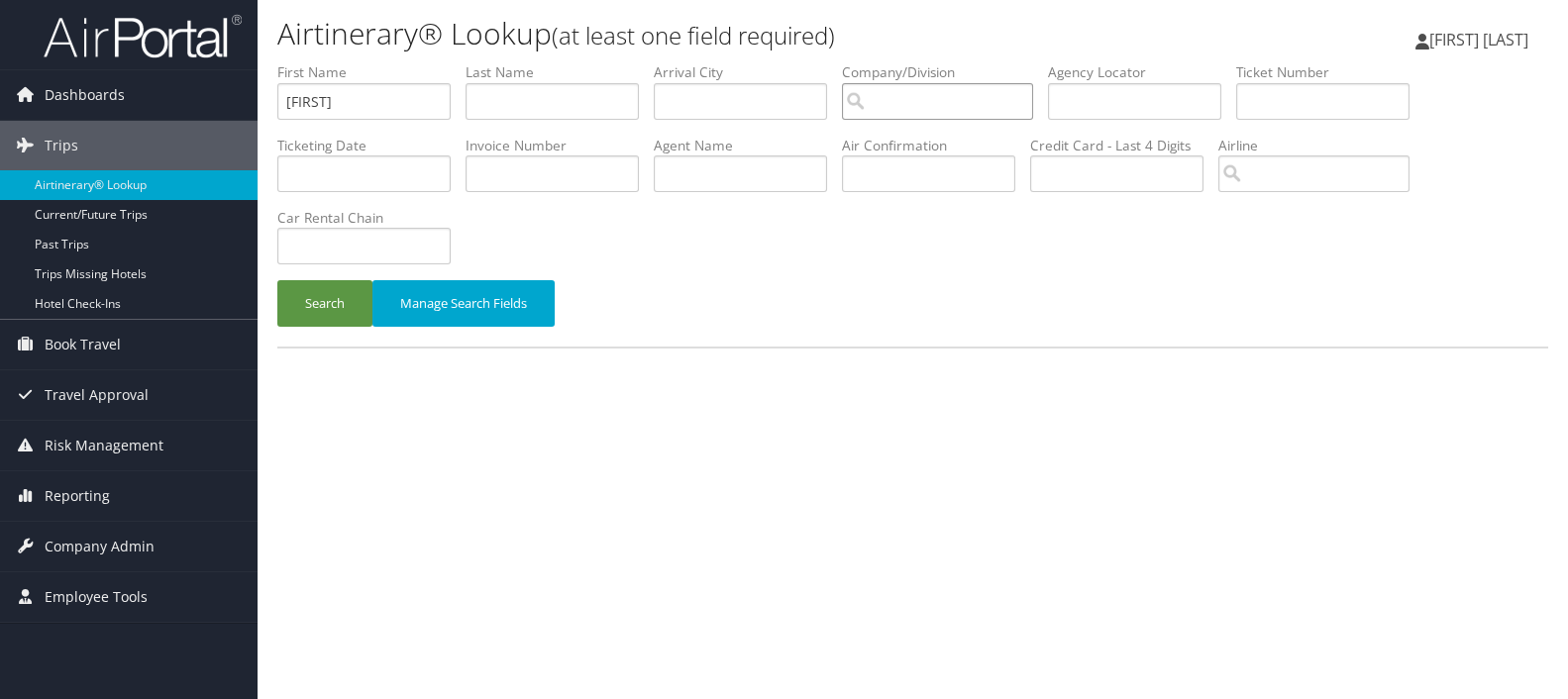 click at bounding box center [937, 101] 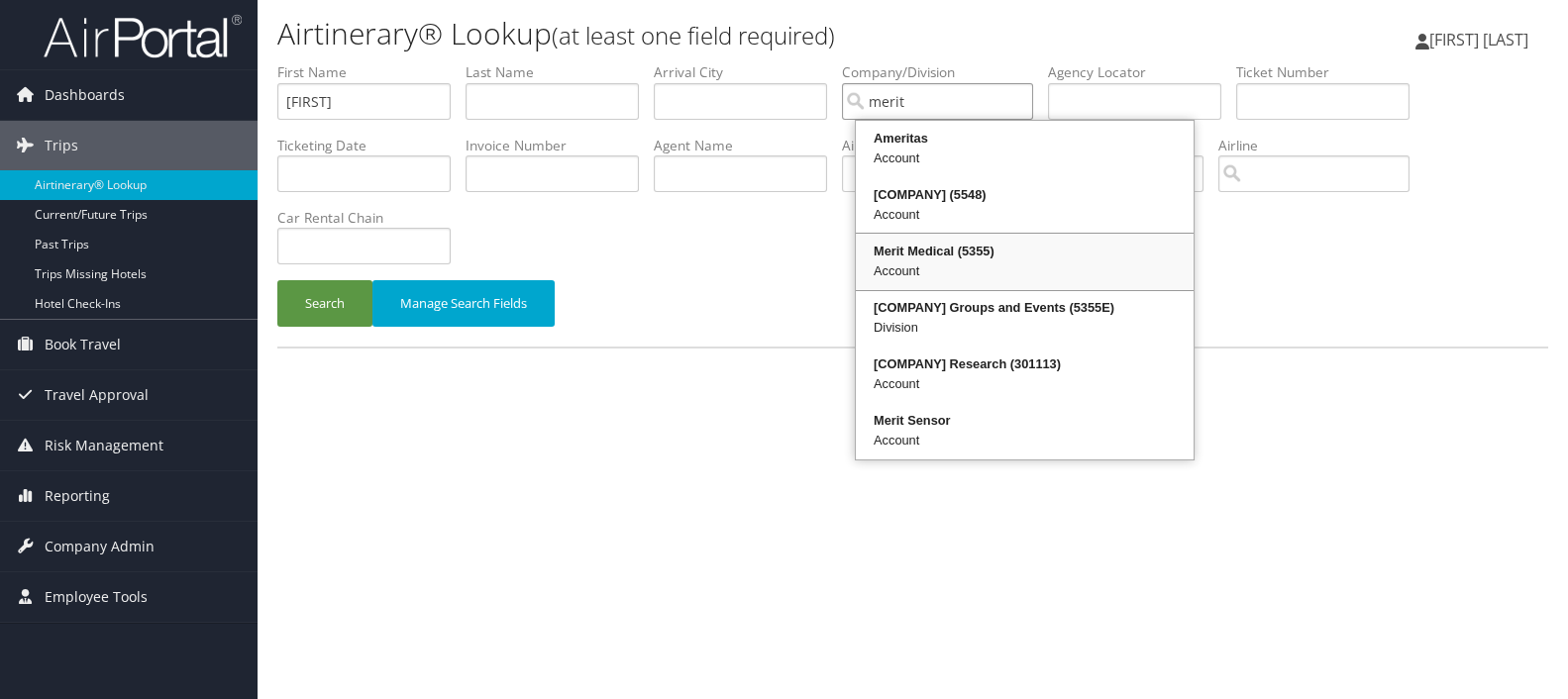 click on "Merit Medical (5355)" at bounding box center [1024, 251] 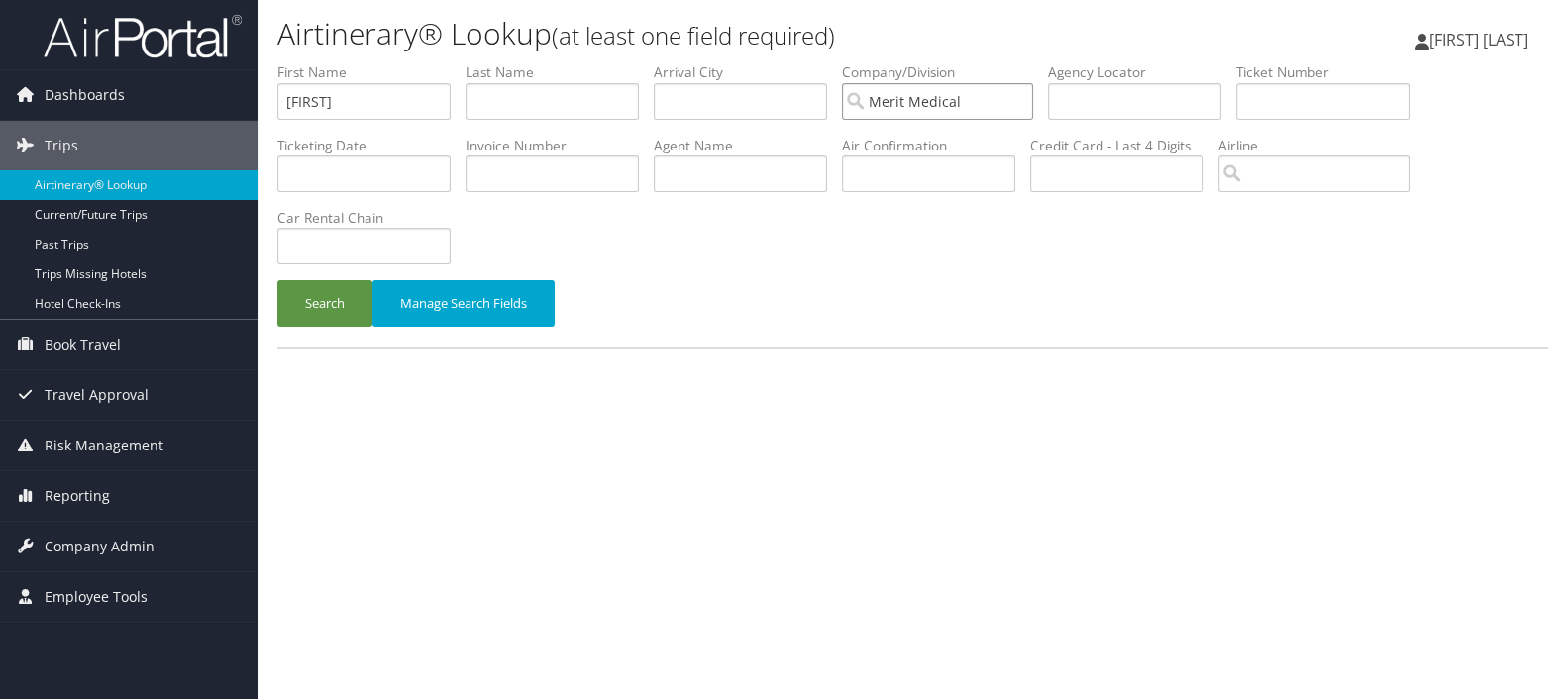 type on "Merit Medical" 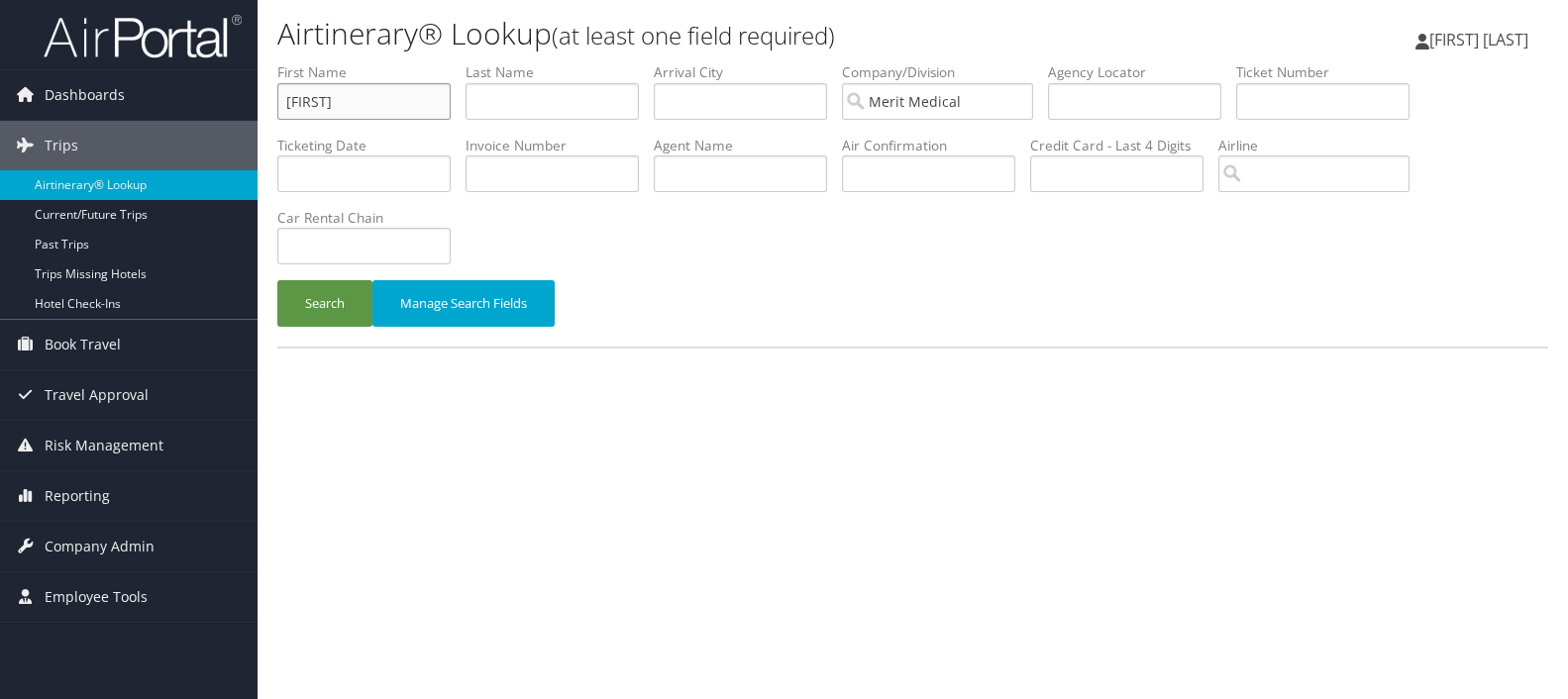 click on "[FIRST]" at bounding box center [364, 101] 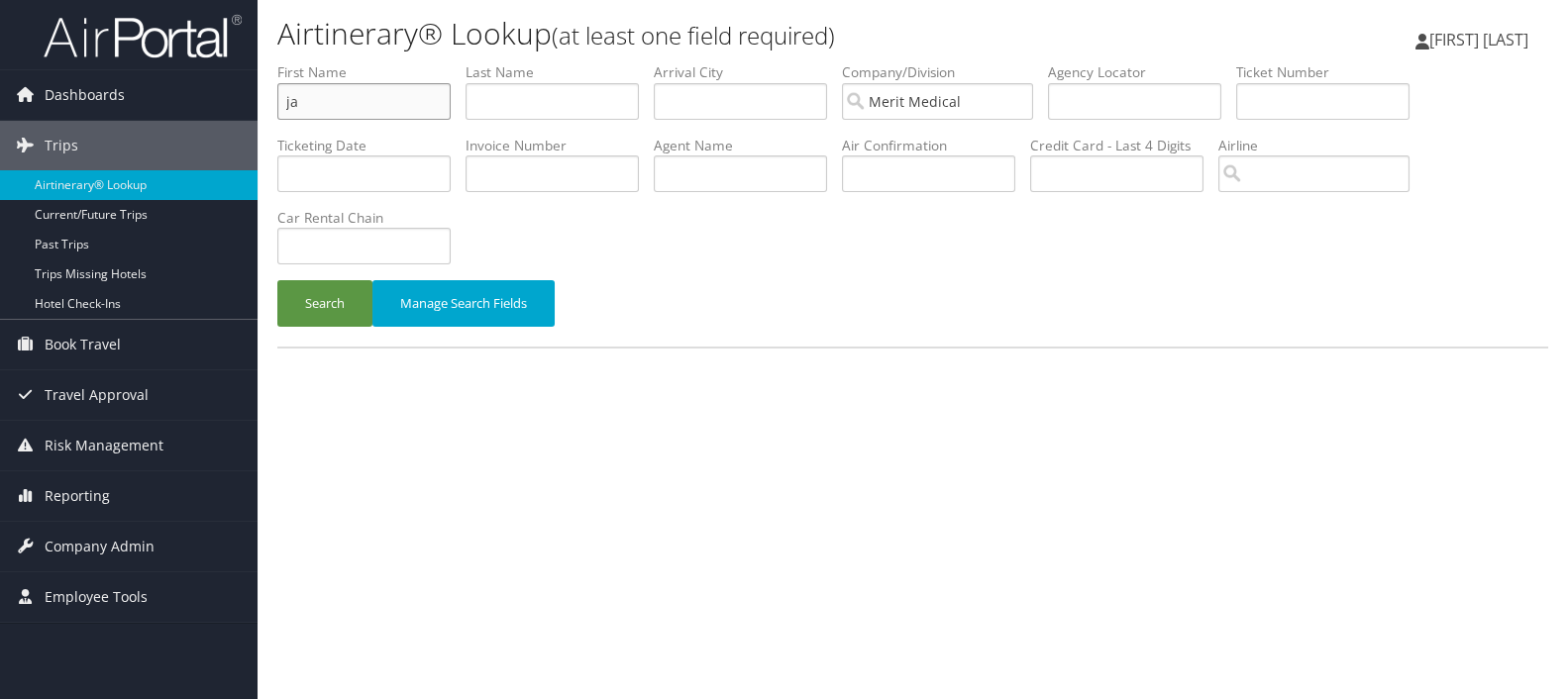 type on "j" 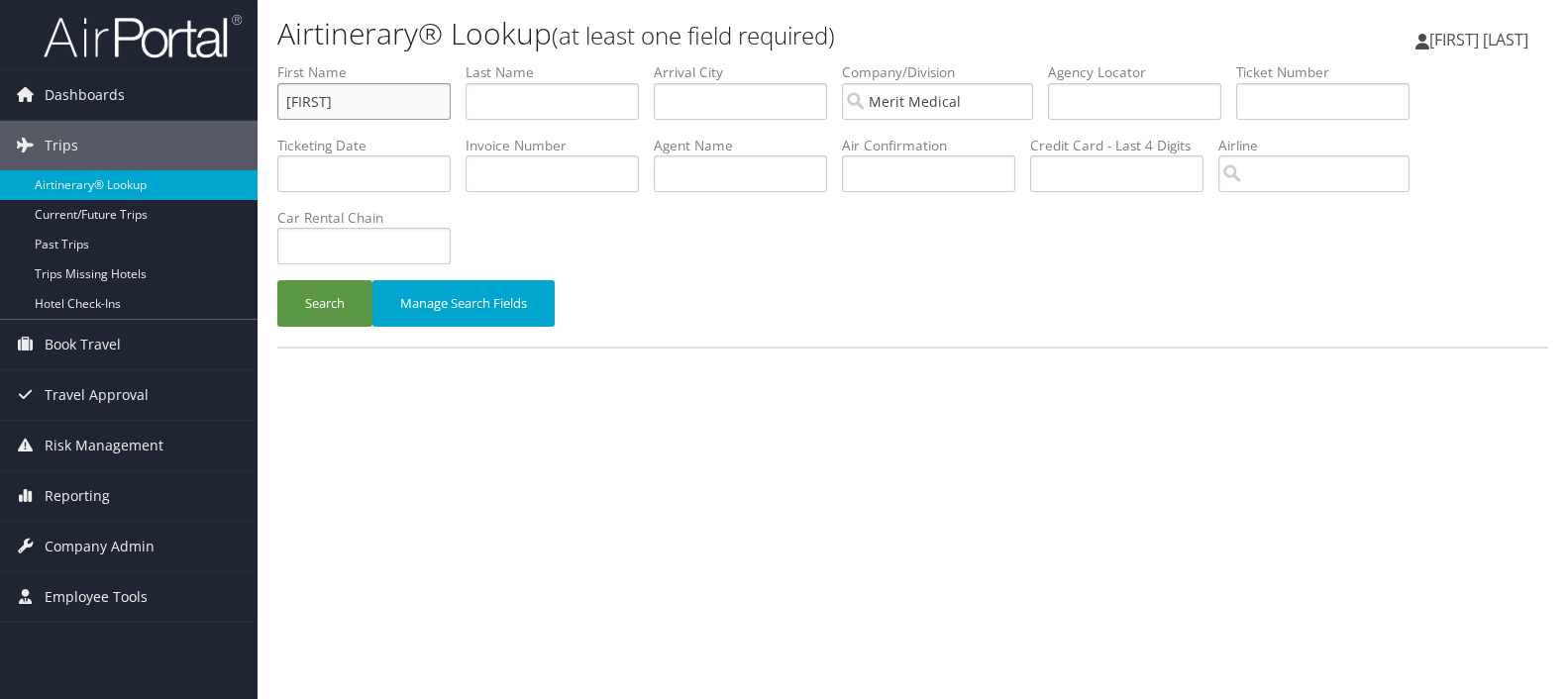 type on "Jason" 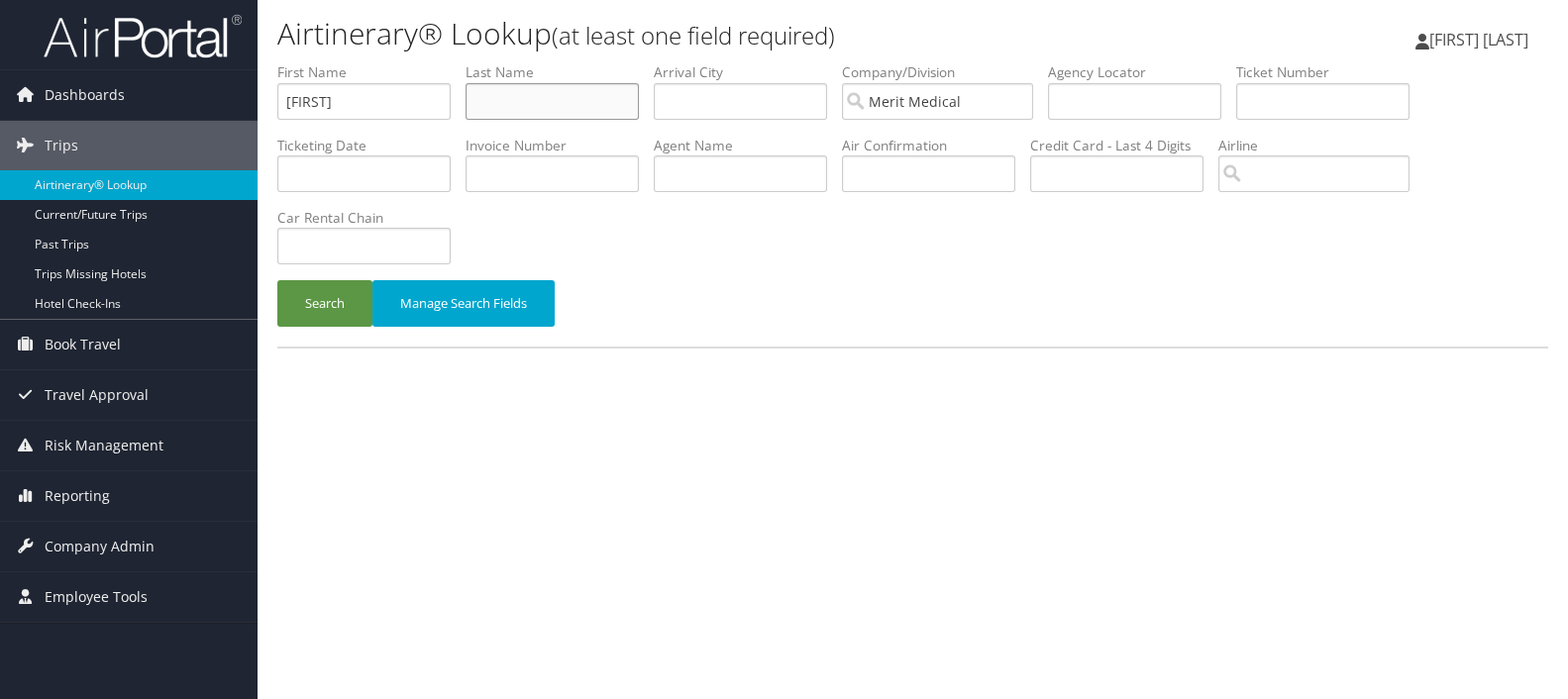 click at bounding box center (552, 101) 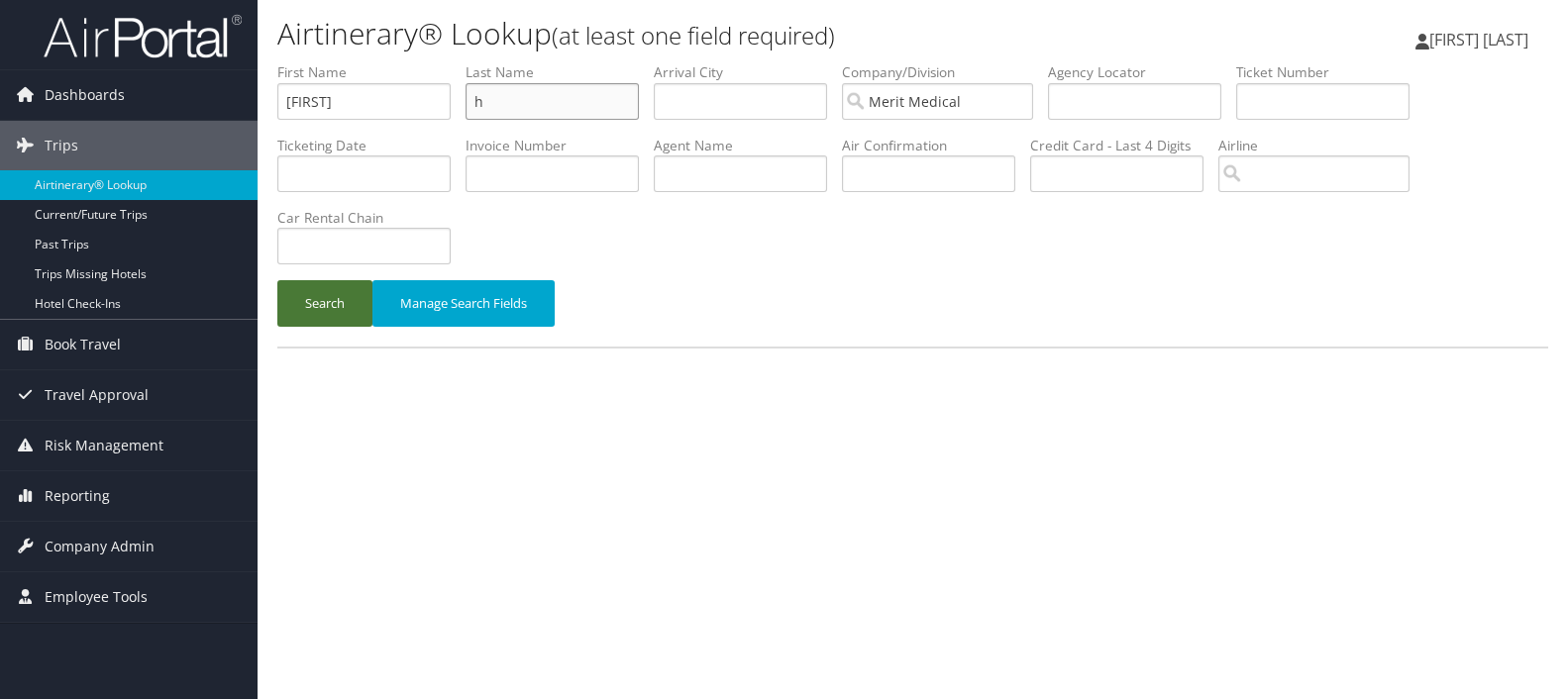 type on "h" 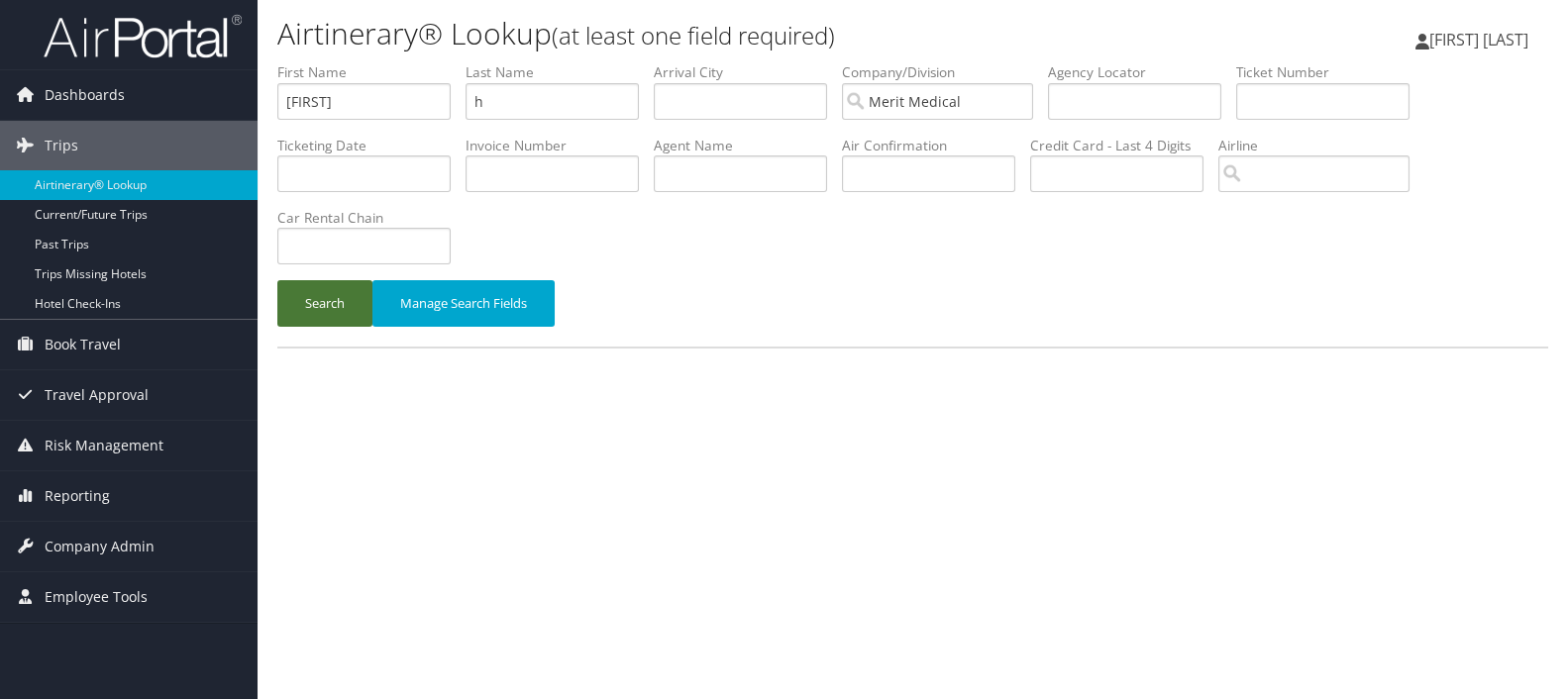 click on "Search" at bounding box center [325, 303] 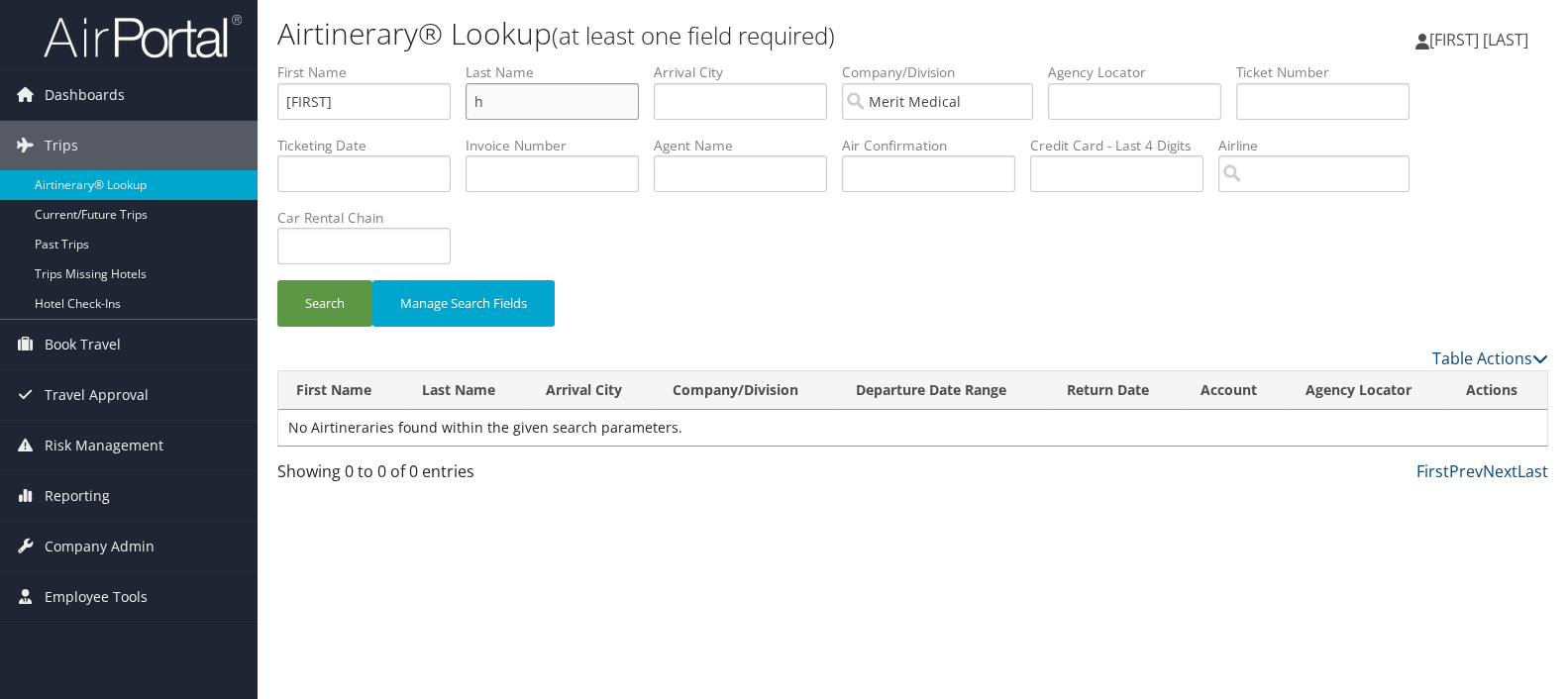 drag, startPoint x: 522, startPoint y: 118, endPoint x: 395, endPoint y: 132, distance: 127.76932 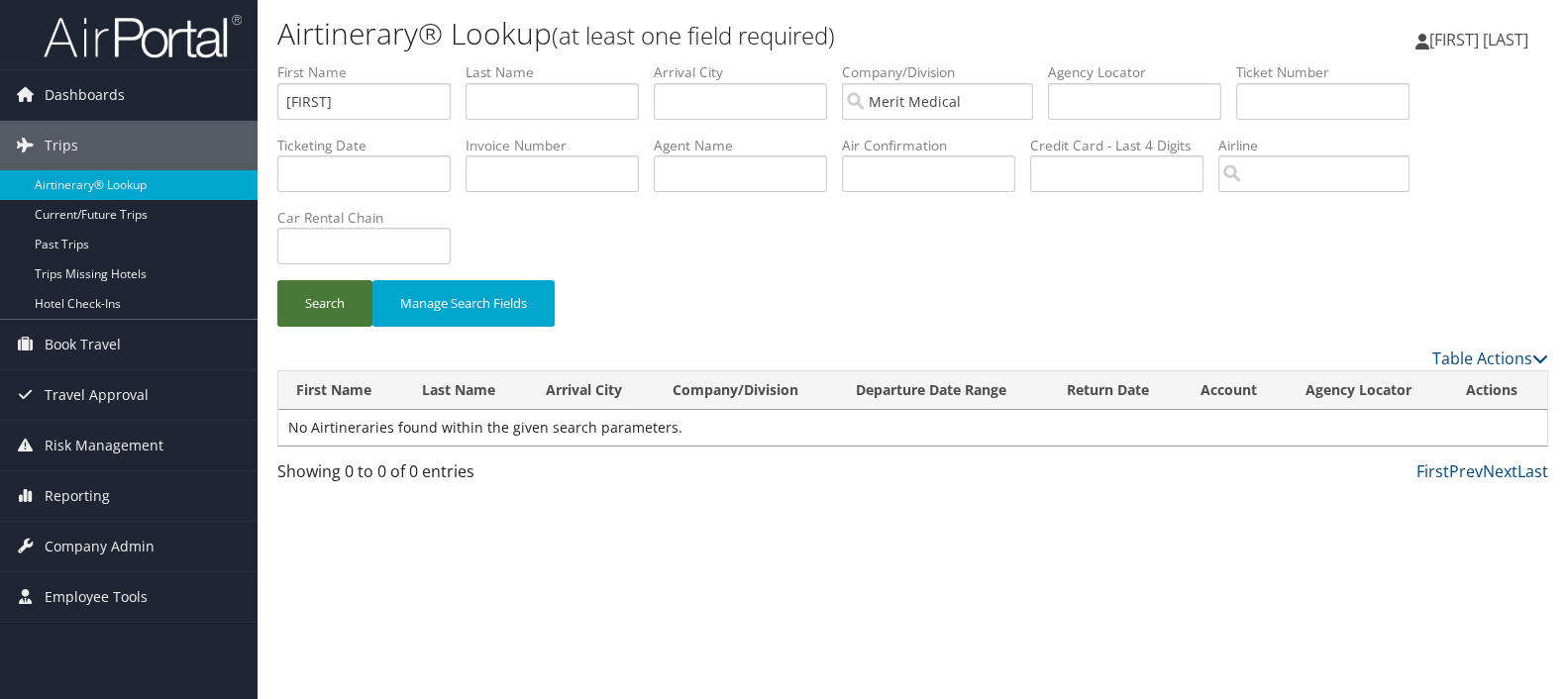 click on "Search" at bounding box center (325, 303) 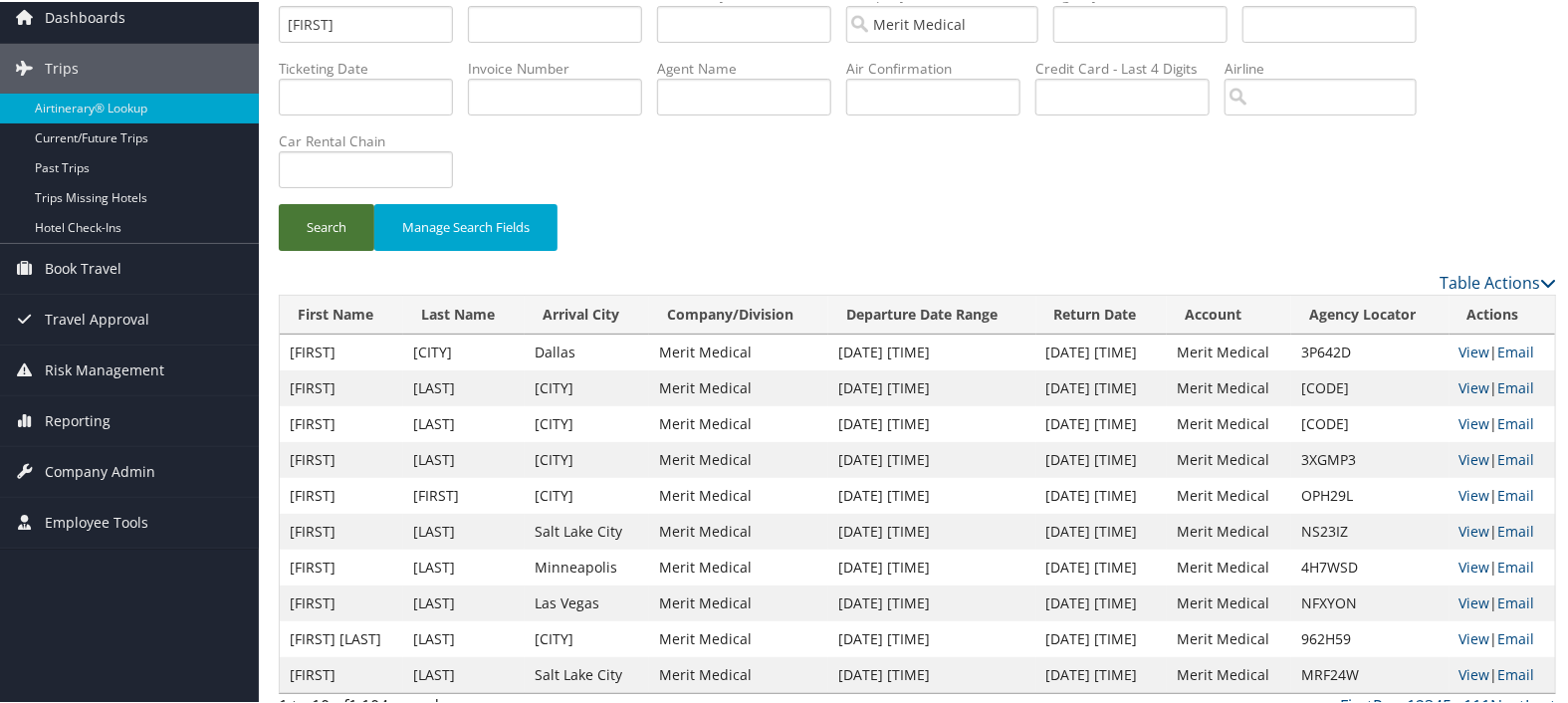 scroll, scrollTop: 102, scrollLeft: 0, axis: vertical 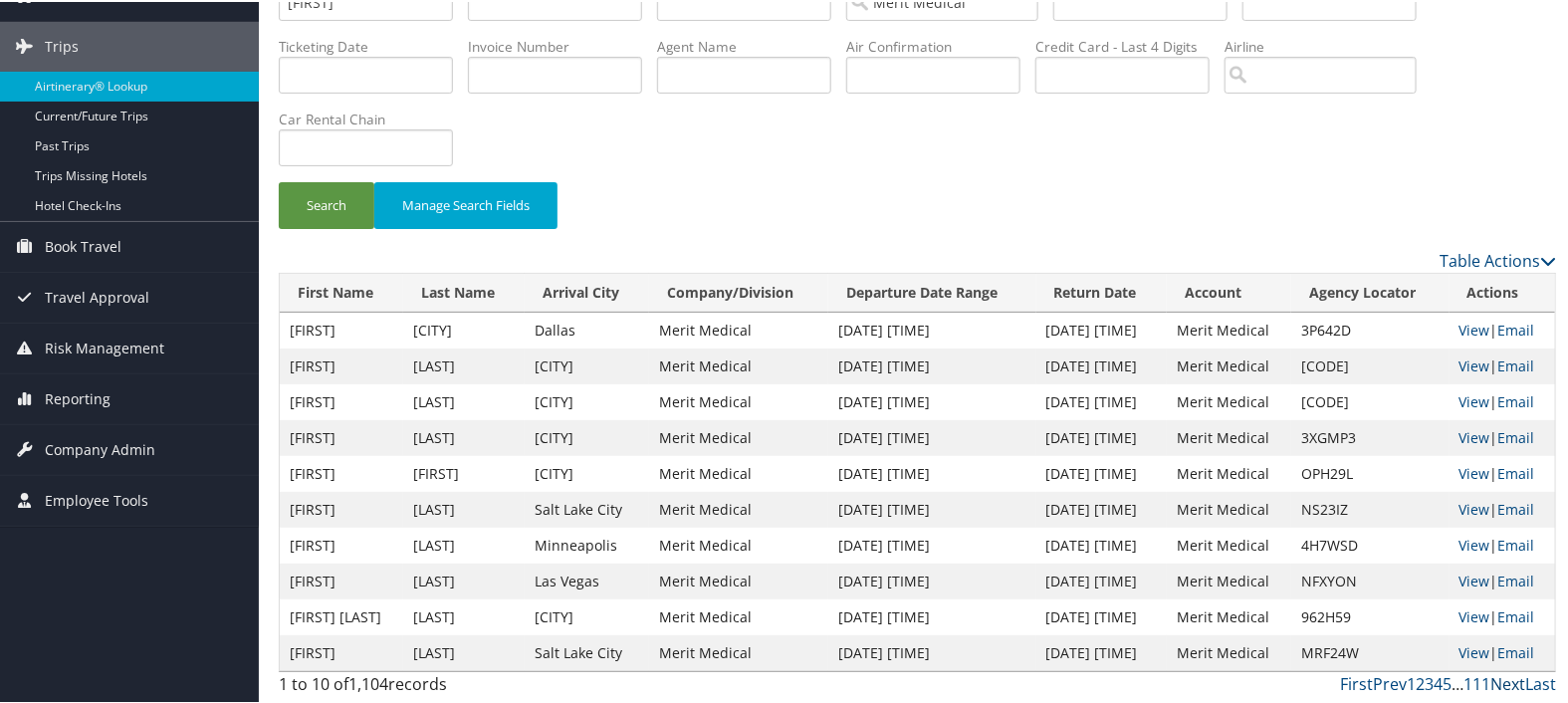click on "Next" at bounding box center (1507, 682) 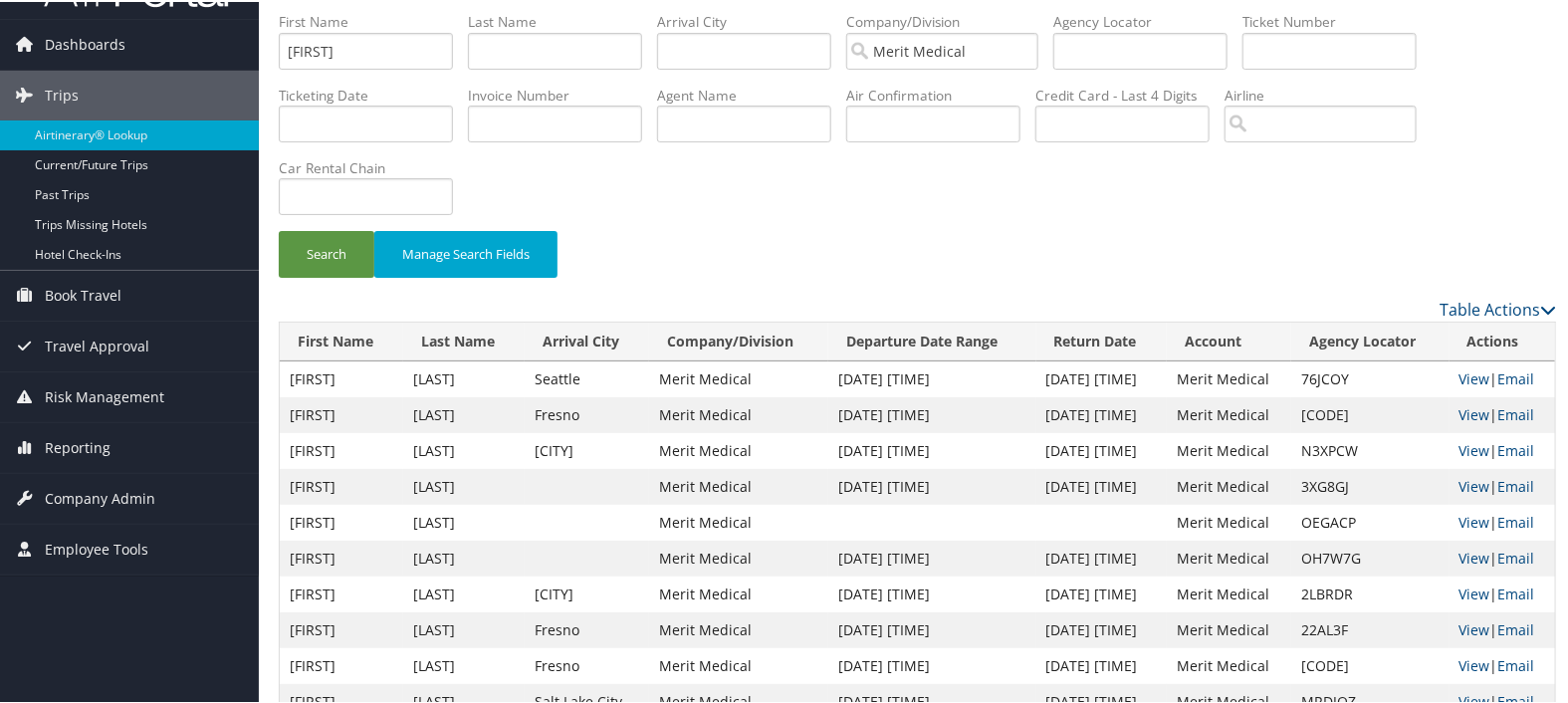 scroll, scrollTop: 102, scrollLeft: 0, axis: vertical 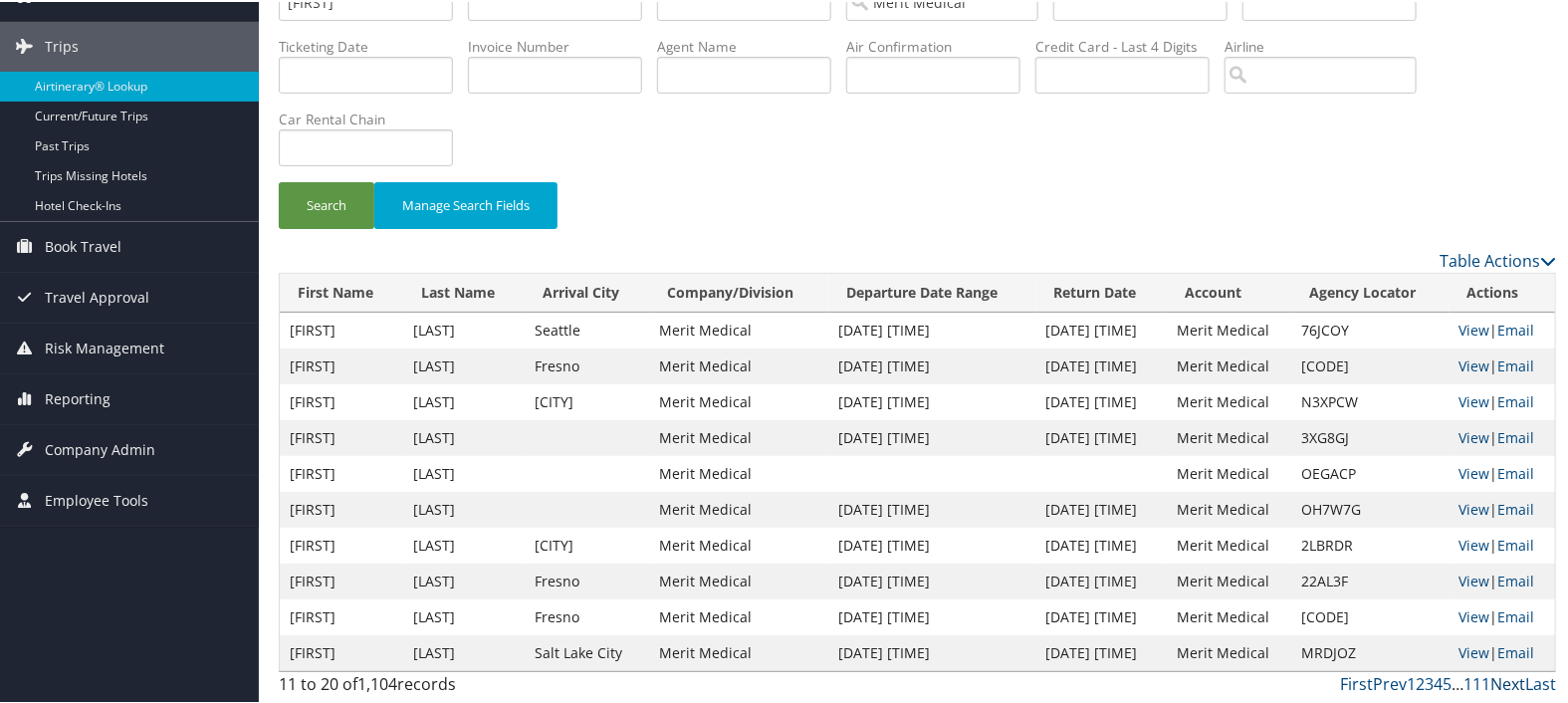 click on "Next" at bounding box center (1507, 682) 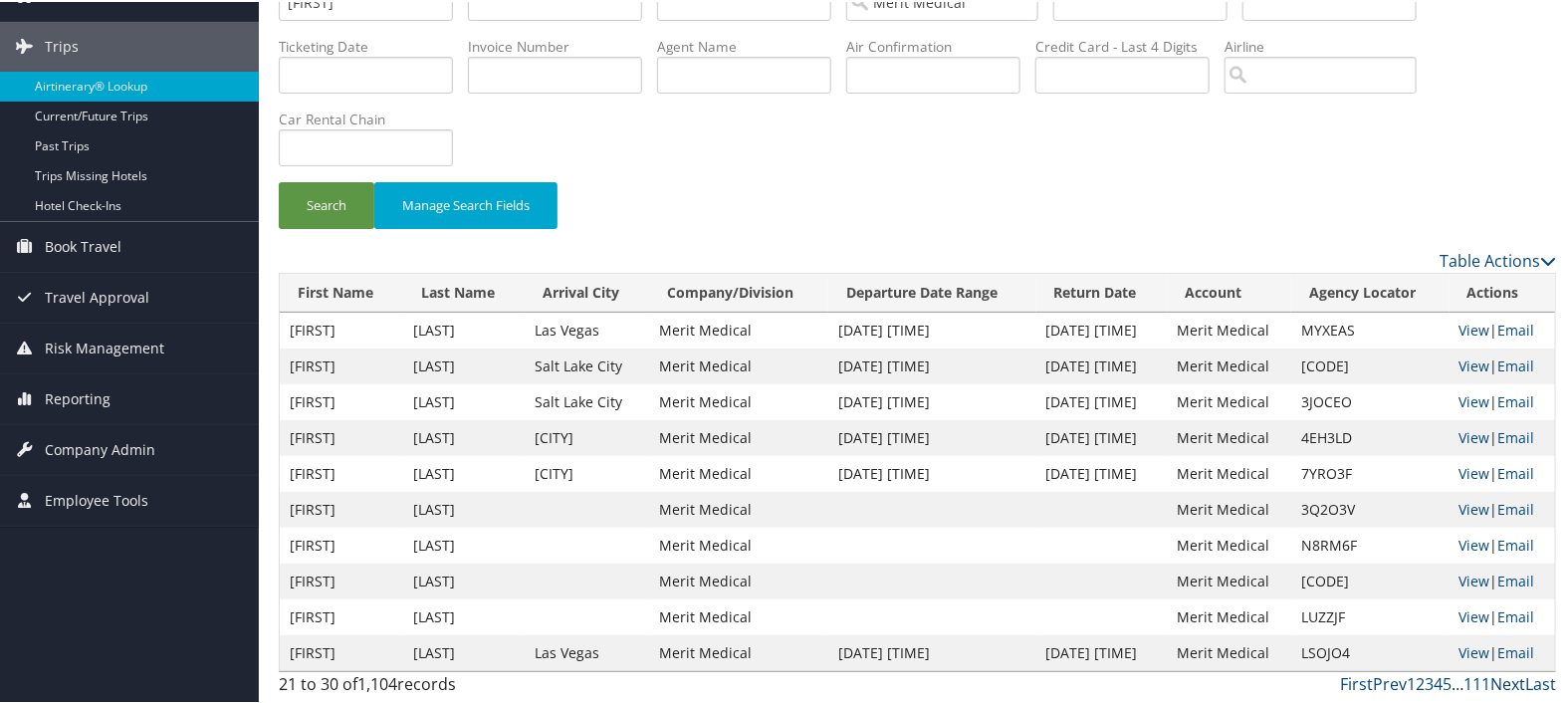 click on "Next" at bounding box center [1507, 682] 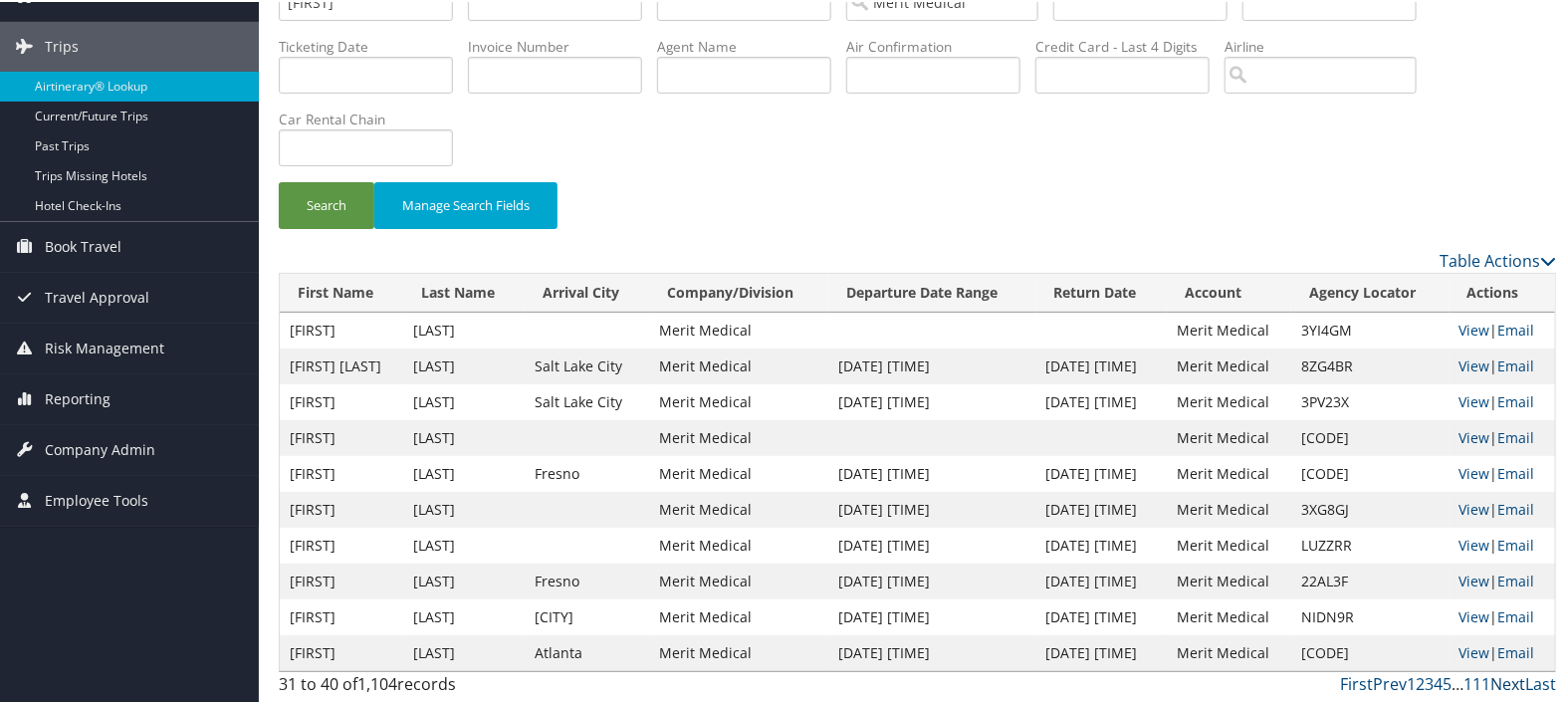 click on "Next" at bounding box center (1507, 682) 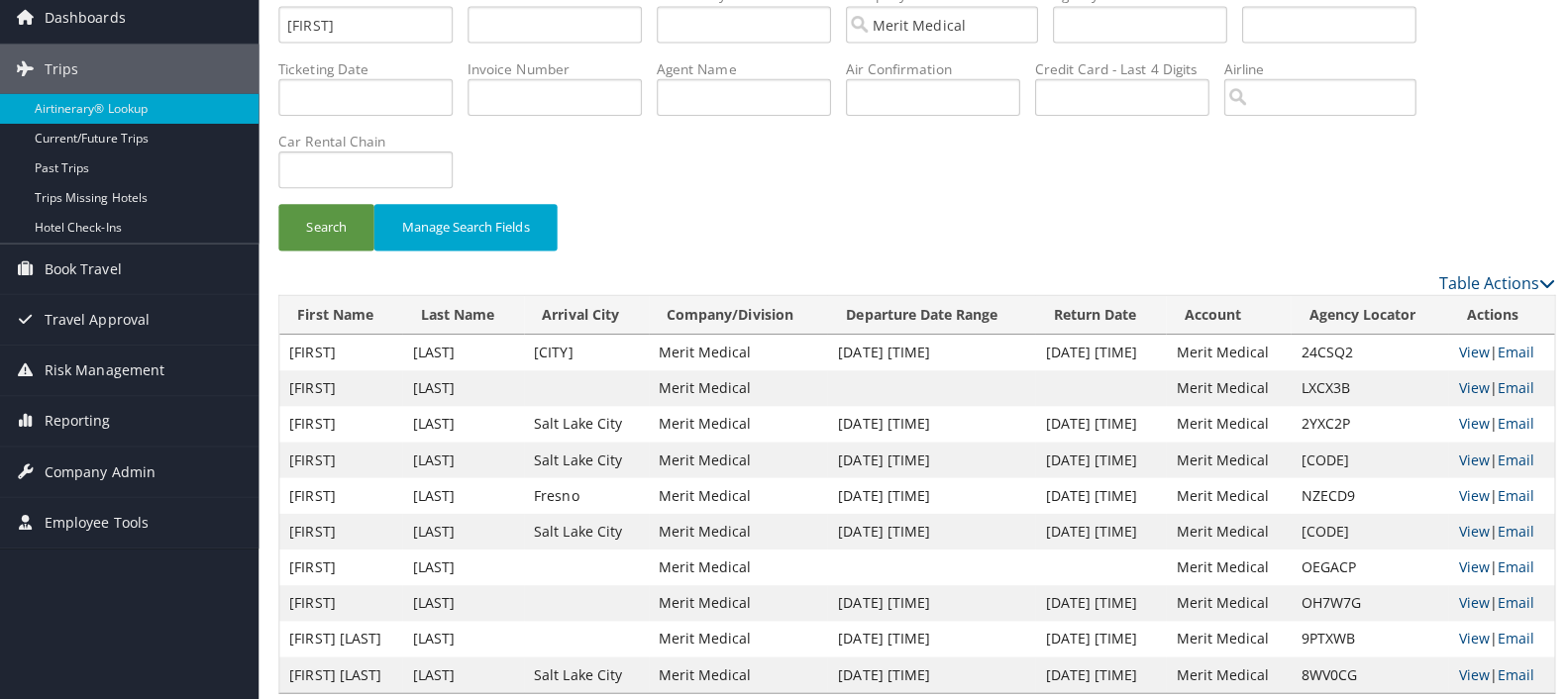 scroll, scrollTop: 0, scrollLeft: 0, axis: both 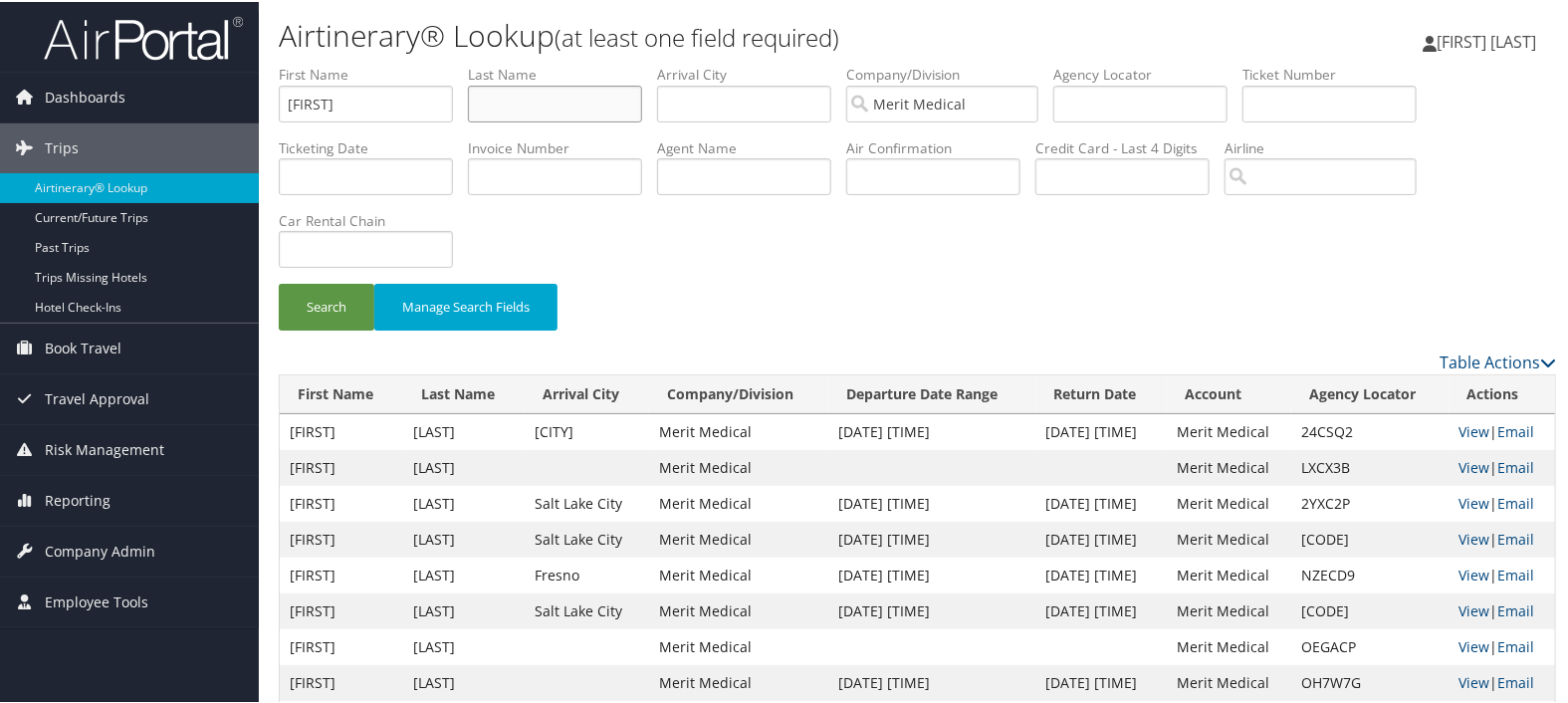 click at bounding box center [555, 102] 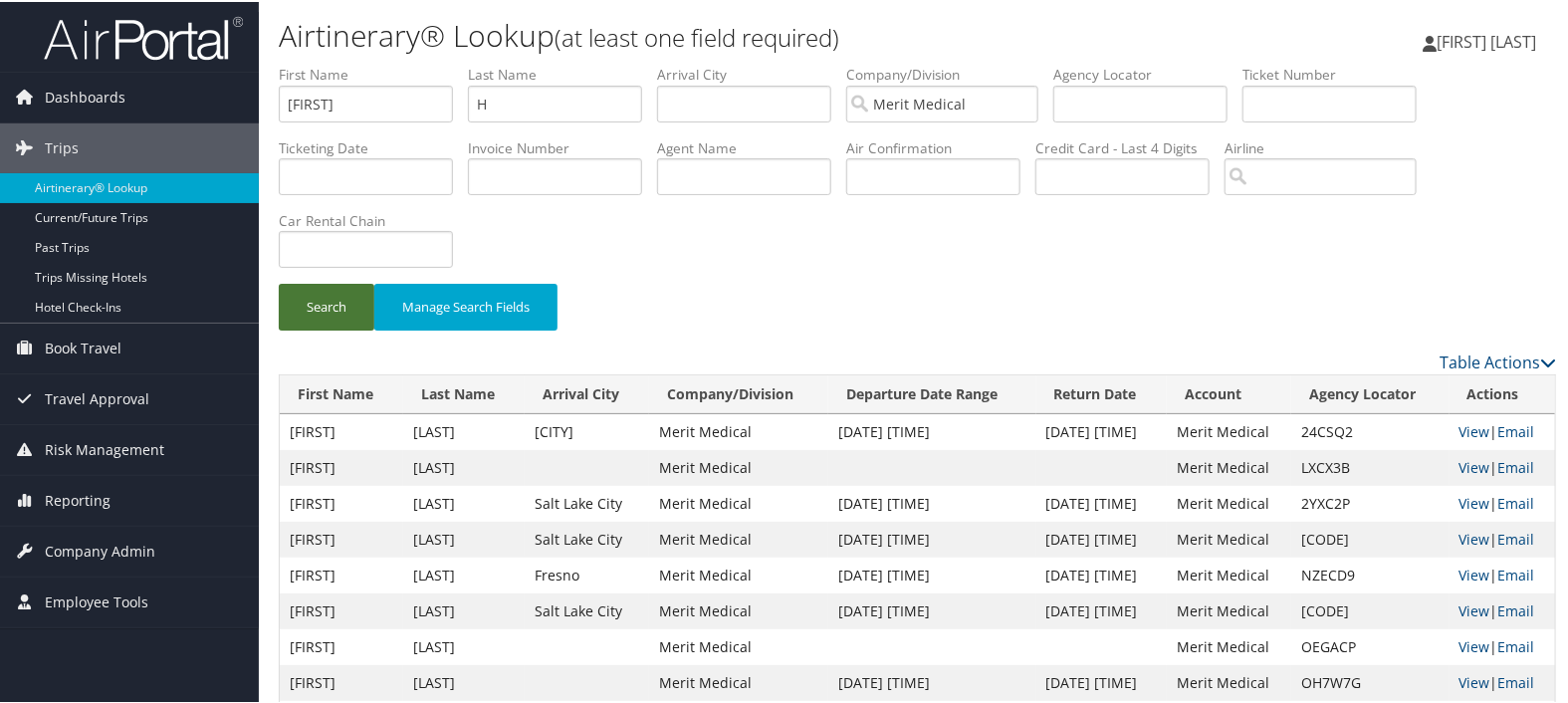 click on "Search" at bounding box center [327, 305] 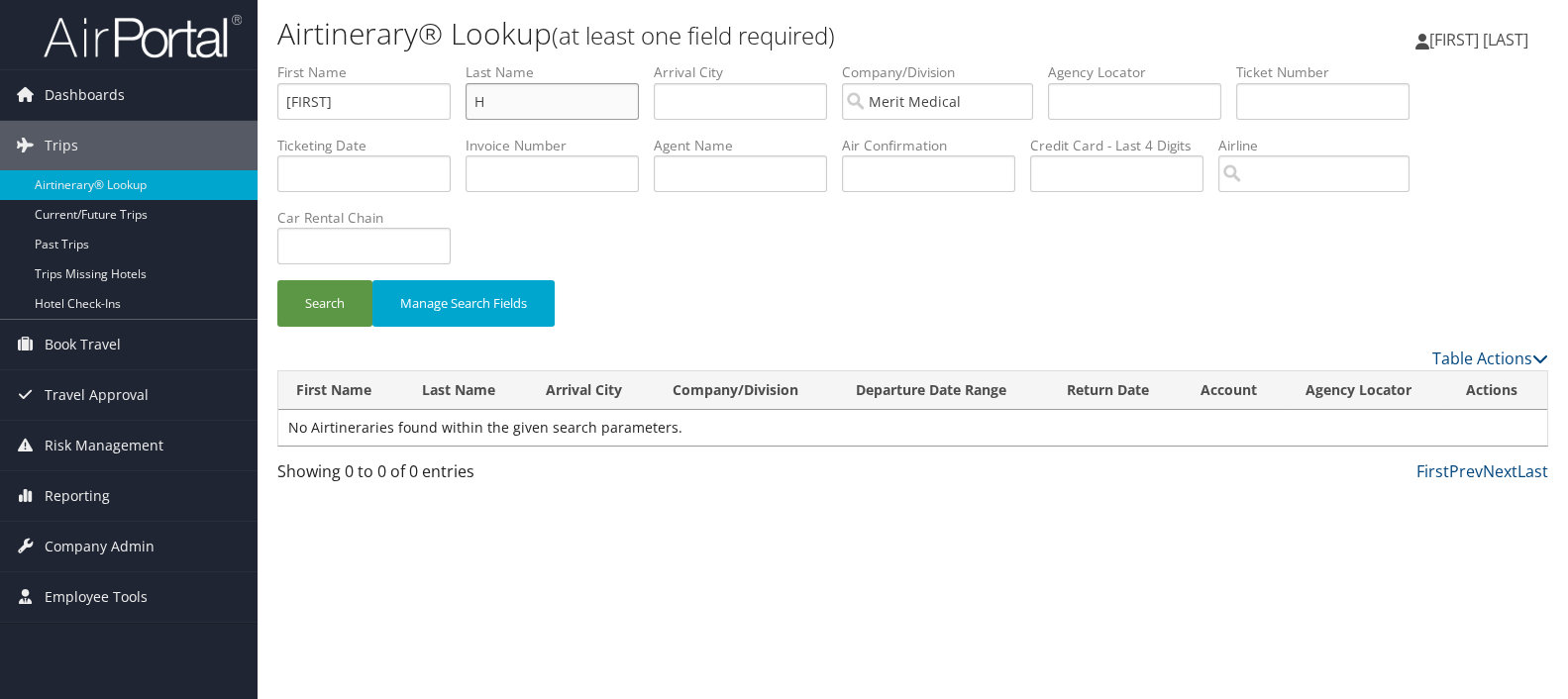 click on "H" at bounding box center (552, 101) 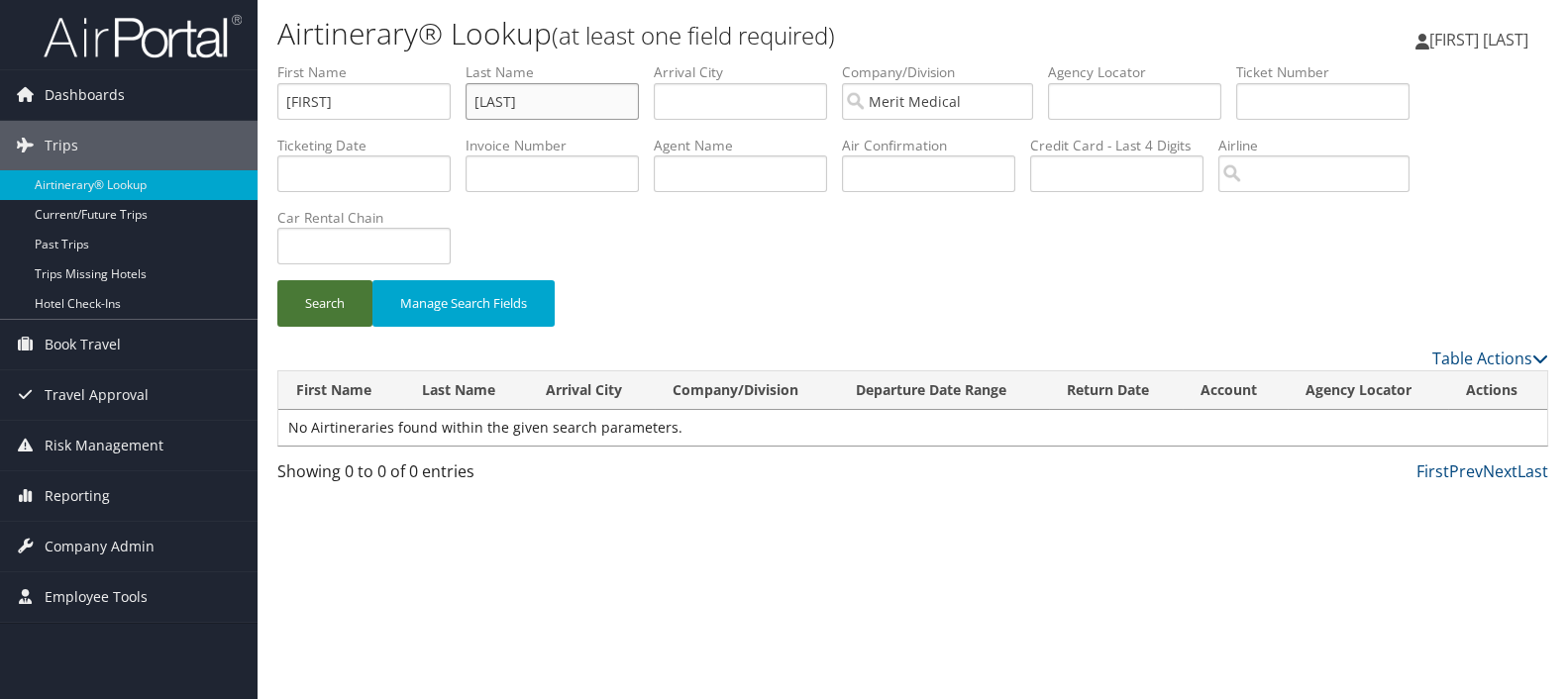 type on "HEBERMAN" 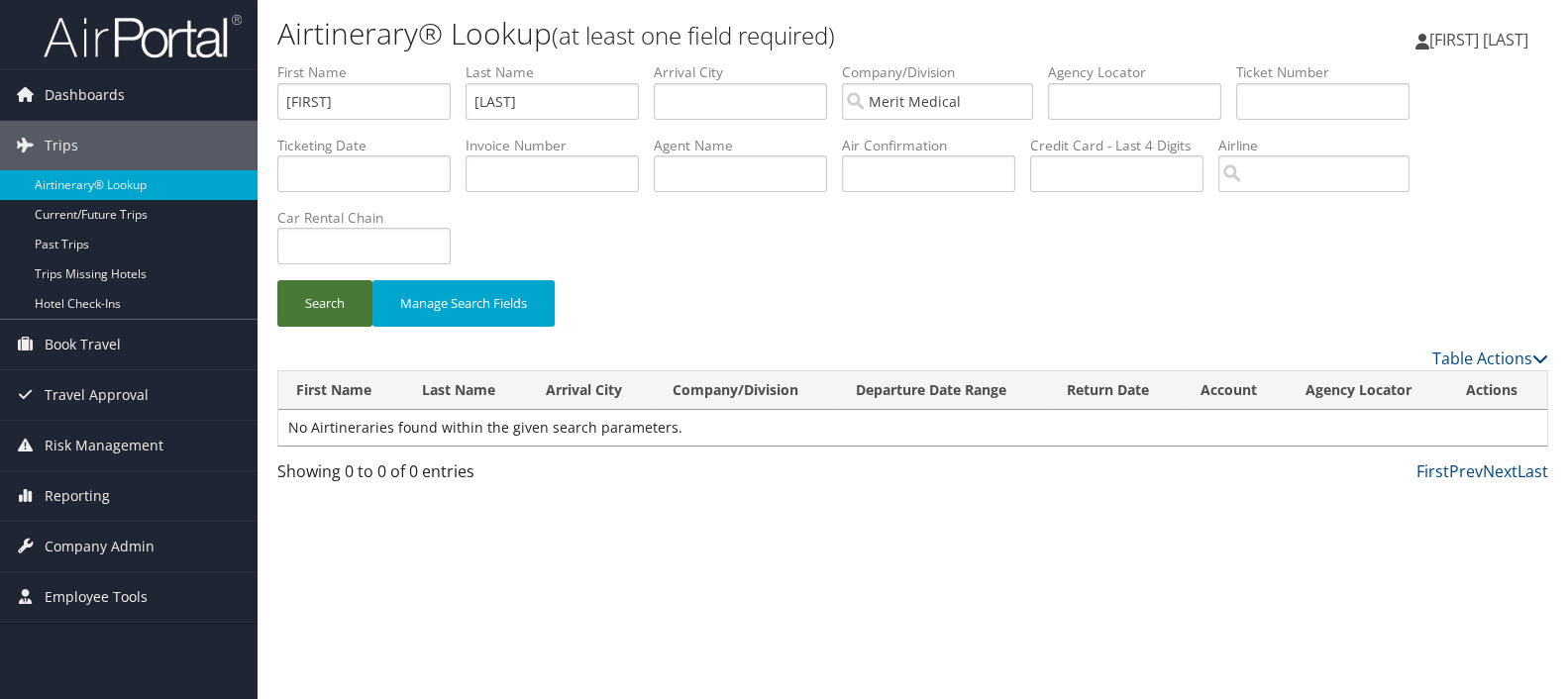 click on "Search" at bounding box center [325, 303] 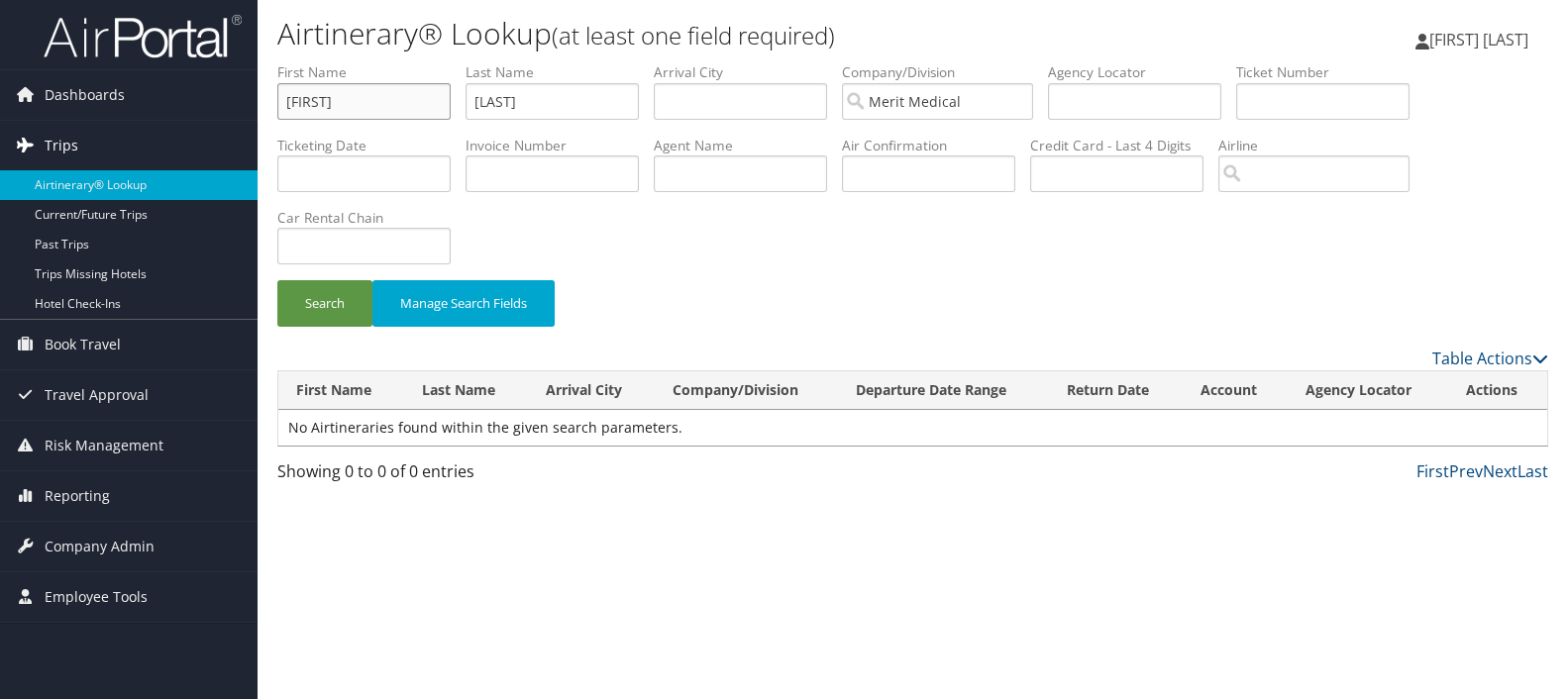 drag, startPoint x: 362, startPoint y: 96, endPoint x: 226, endPoint y: 121, distance: 138.2787 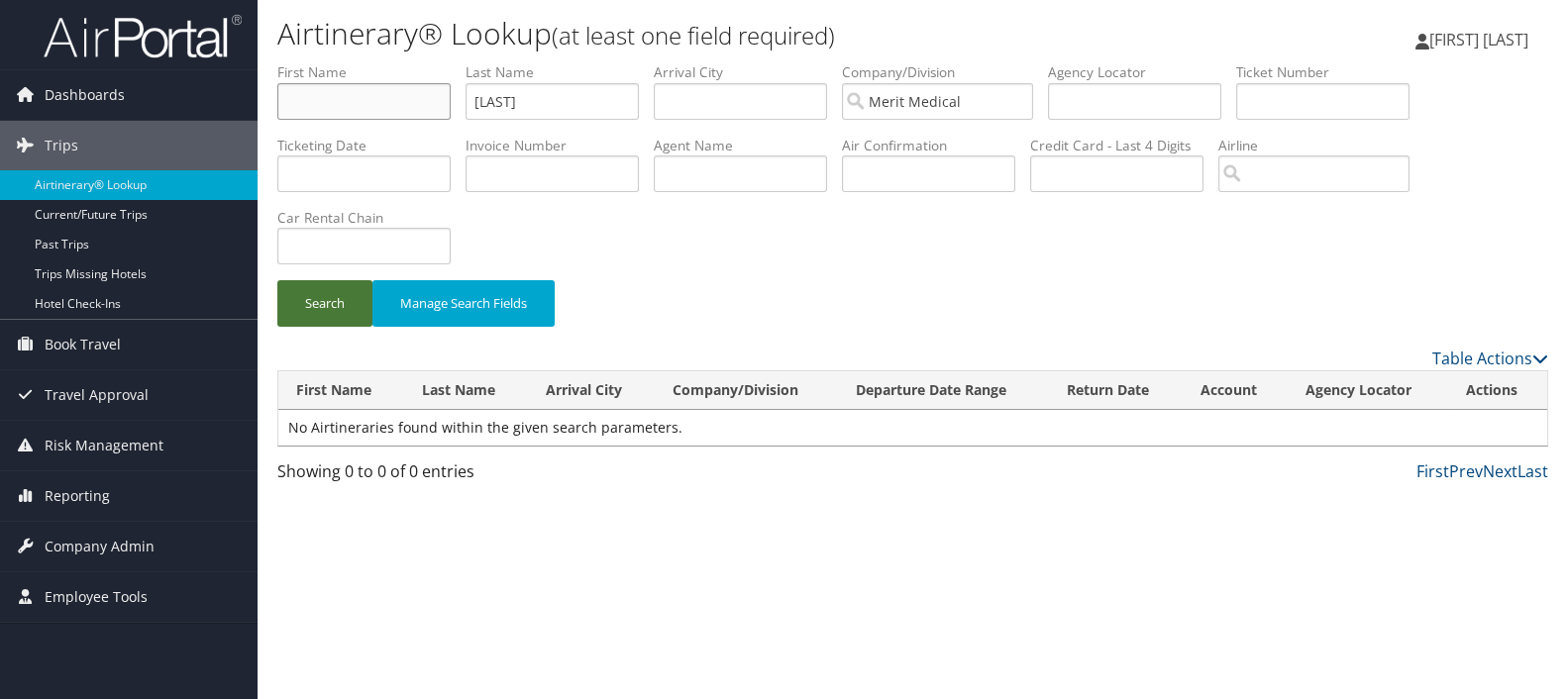 type 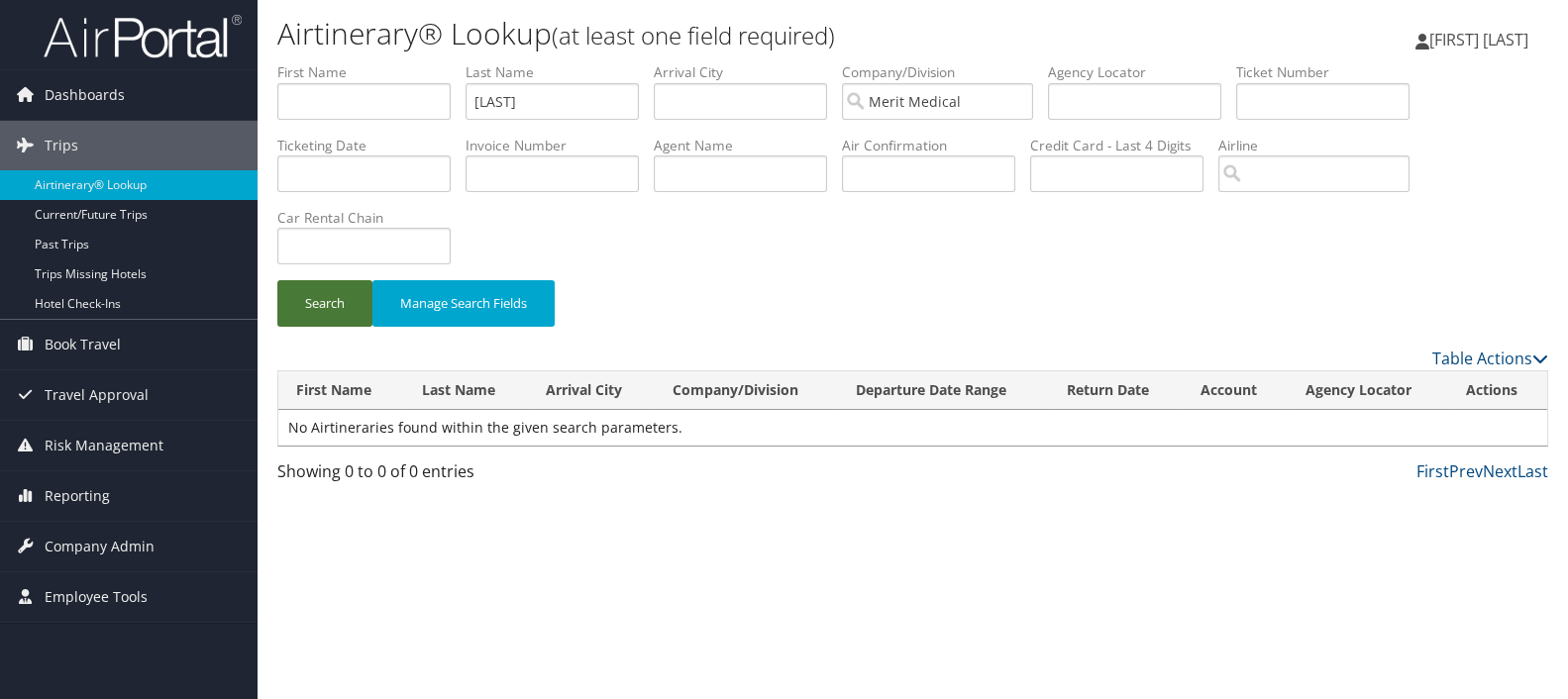 click on "Search" at bounding box center (325, 303) 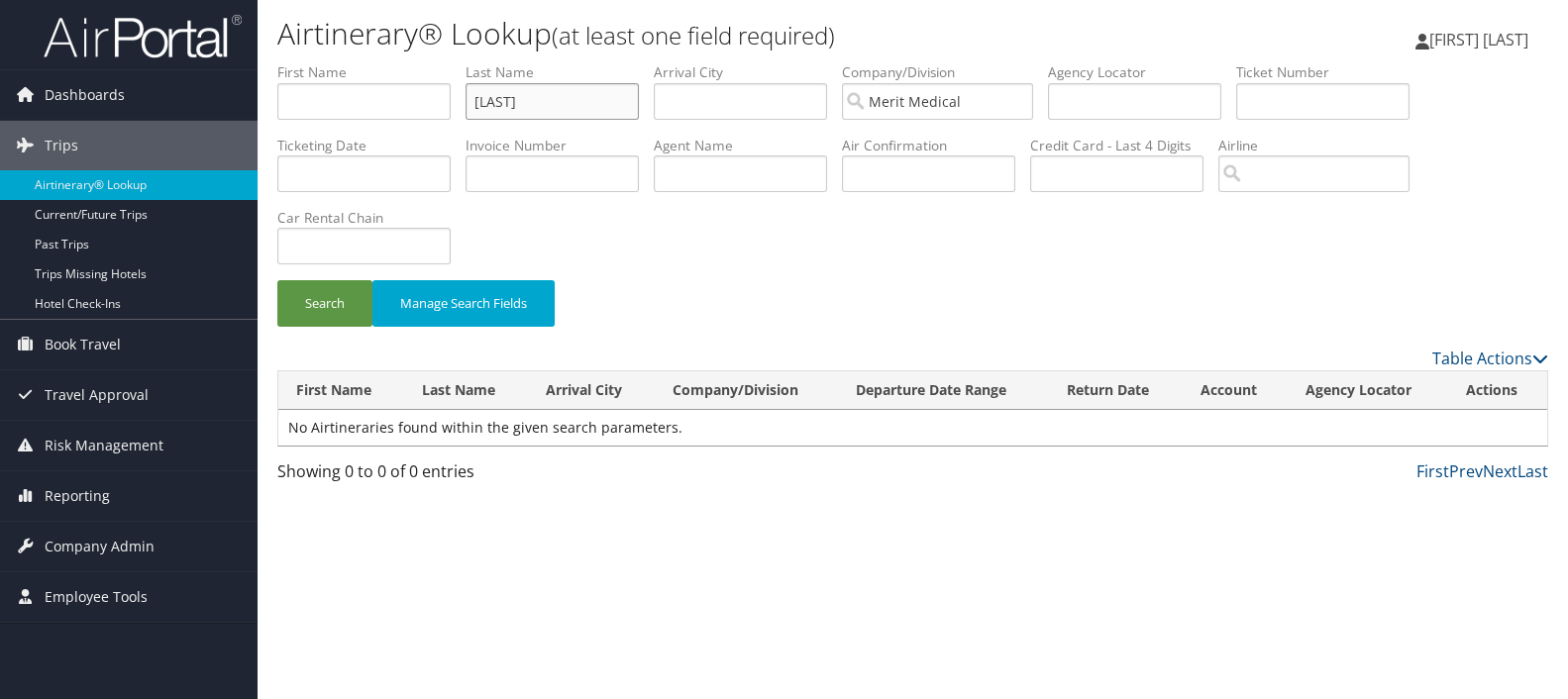 drag, startPoint x: 599, startPoint y: 104, endPoint x: 423, endPoint y: 115, distance: 176.34341 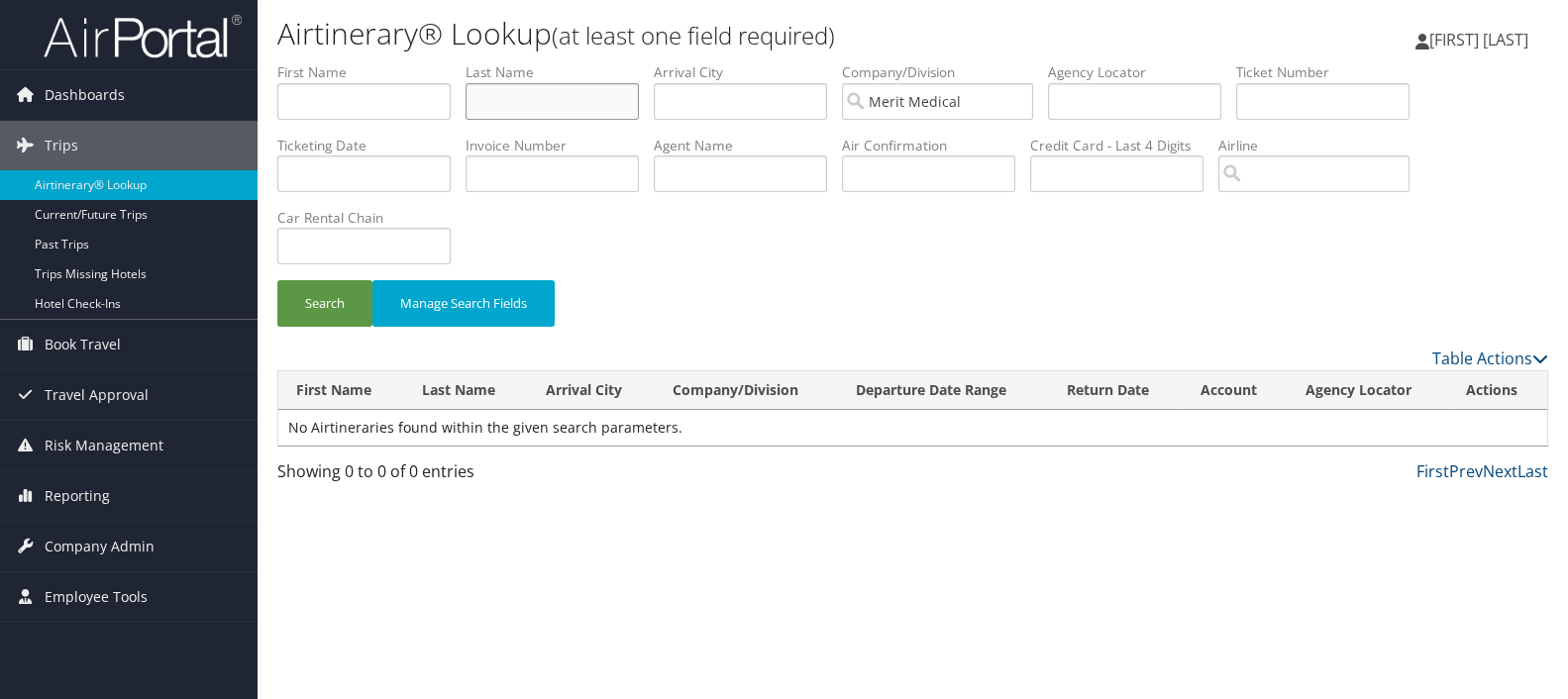 type 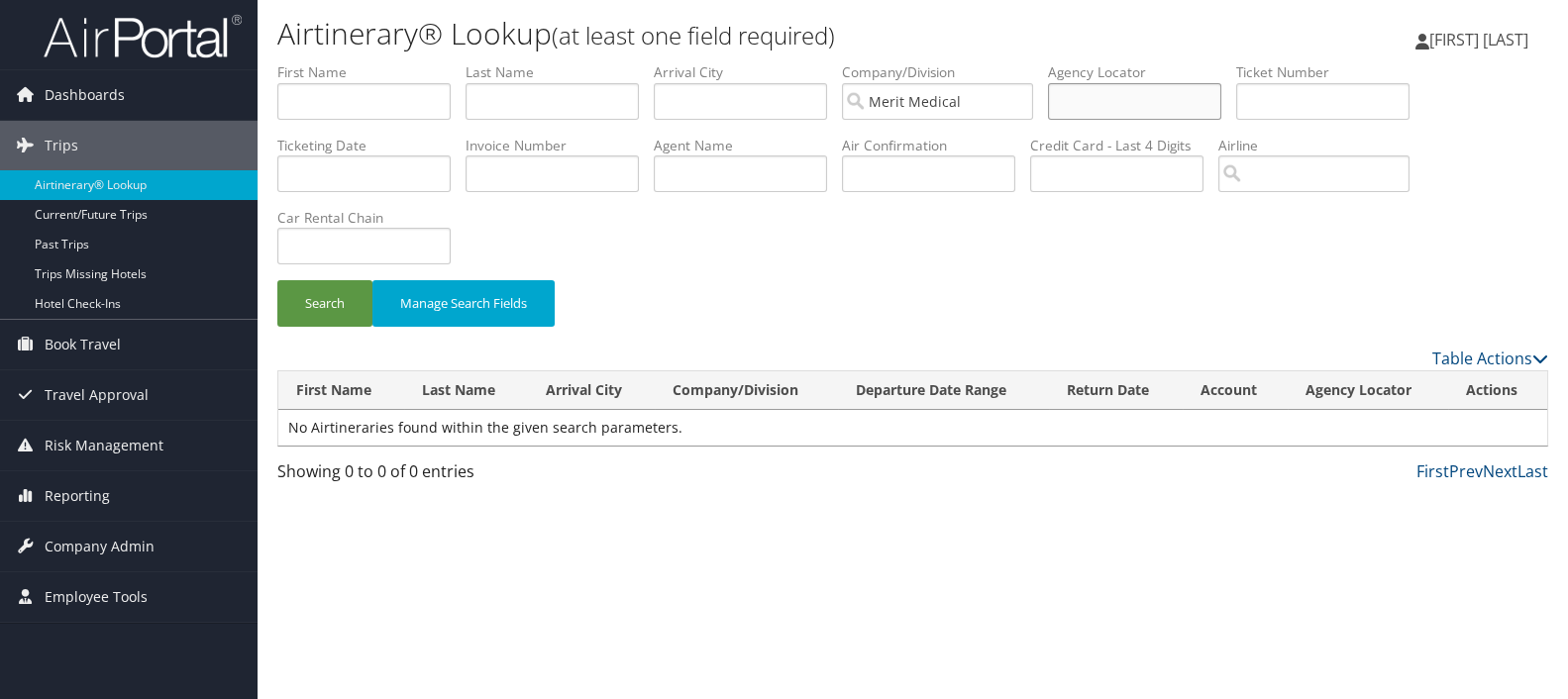 click at bounding box center [1134, 101] 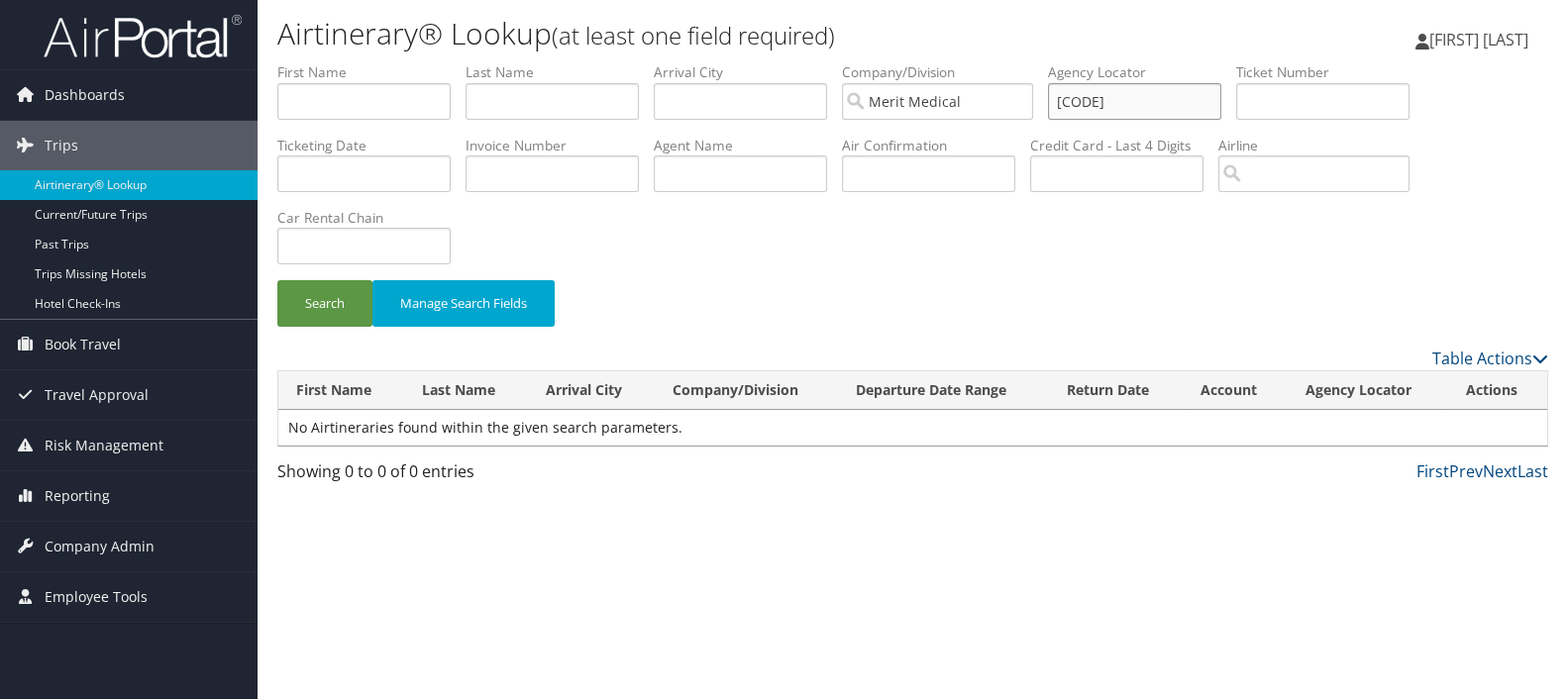 click on "CZ93NX" at bounding box center (1134, 101) 